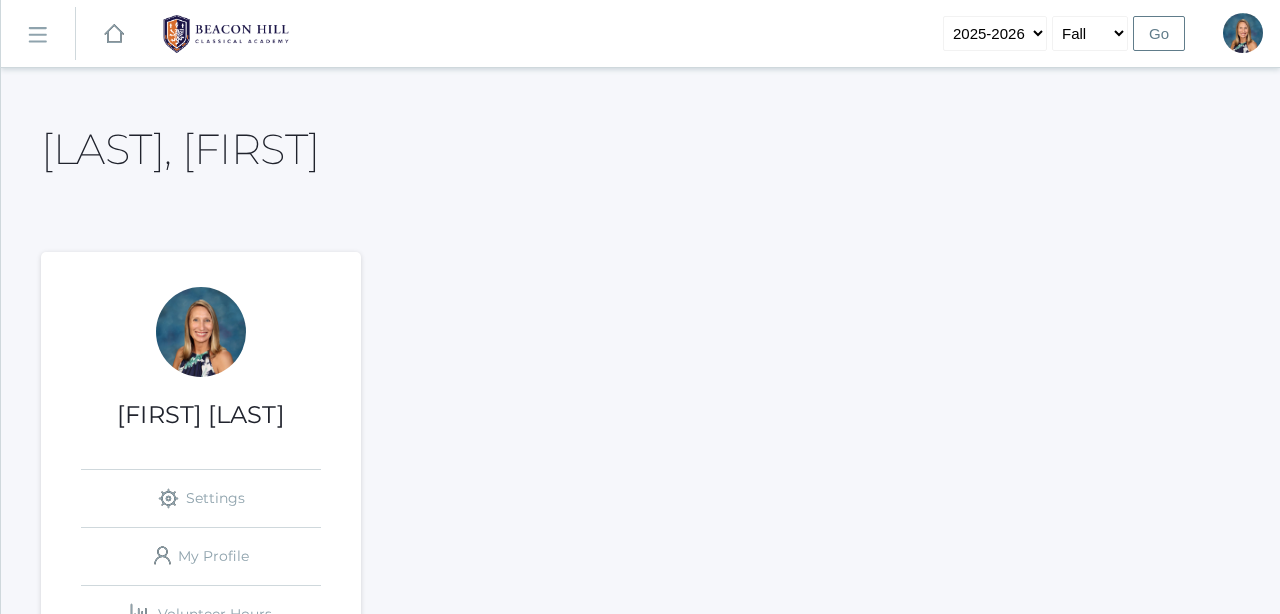 scroll, scrollTop: 0, scrollLeft: 0, axis: both 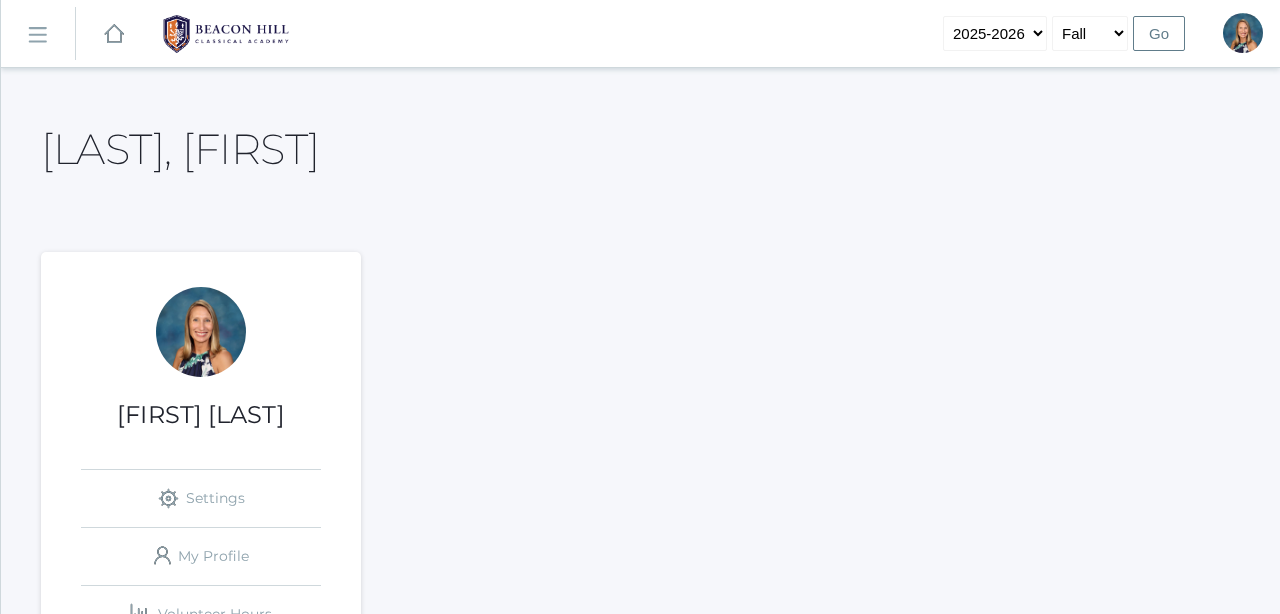 click 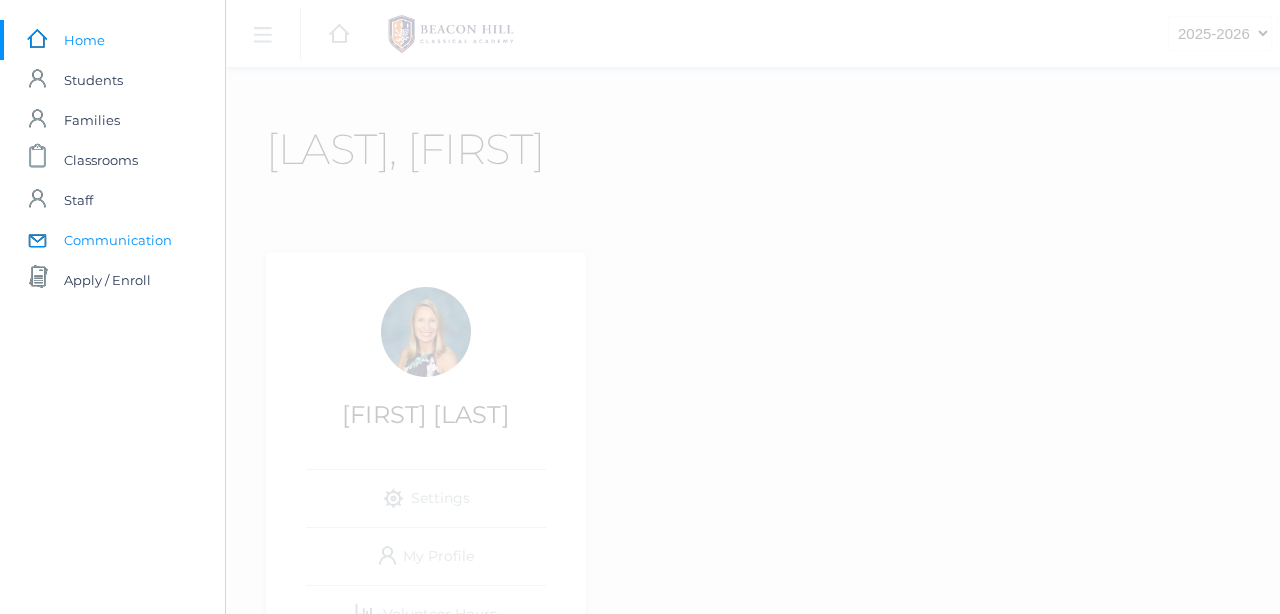 click on "Communication" at bounding box center [118, 240] 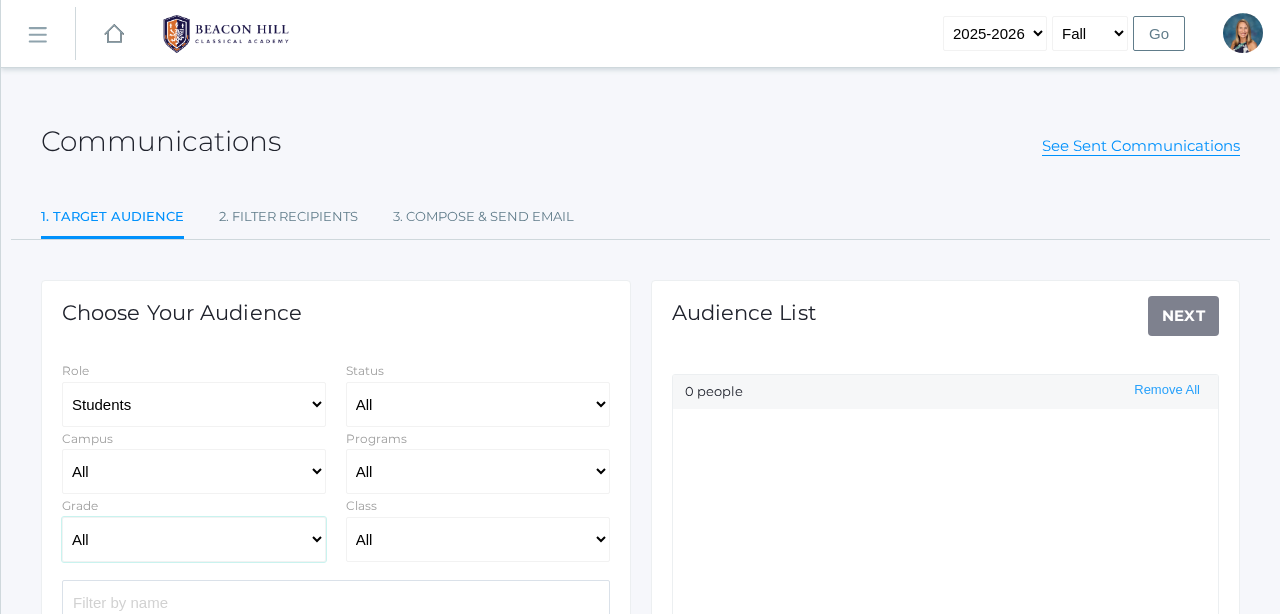 select on "Enrolled" 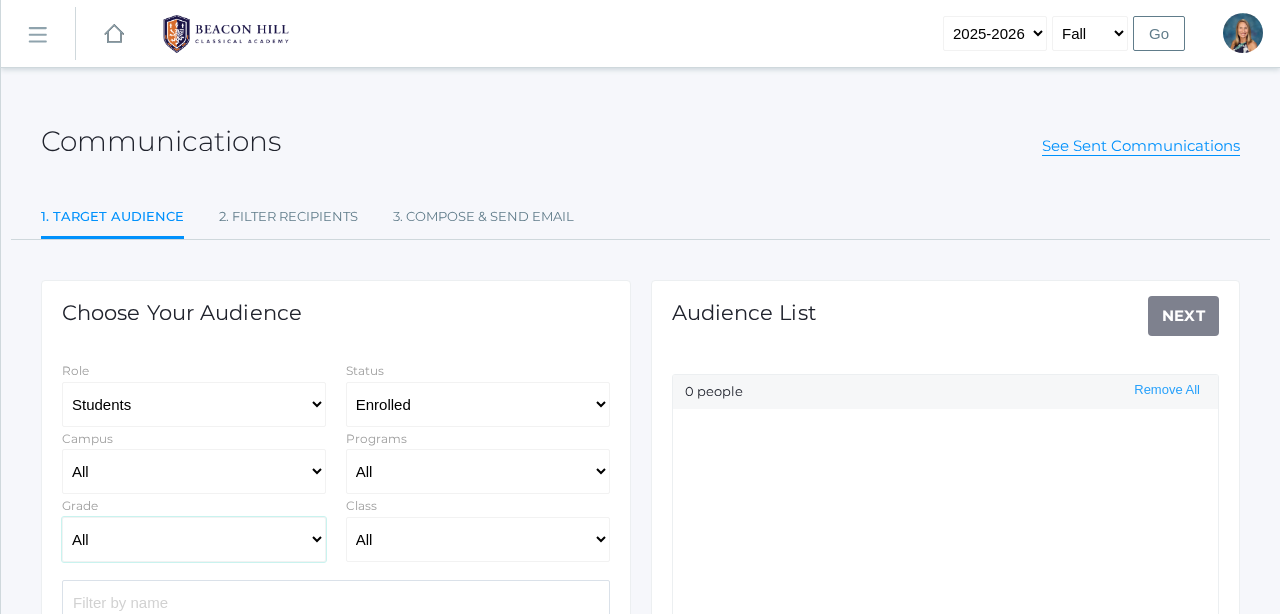 select on "2" 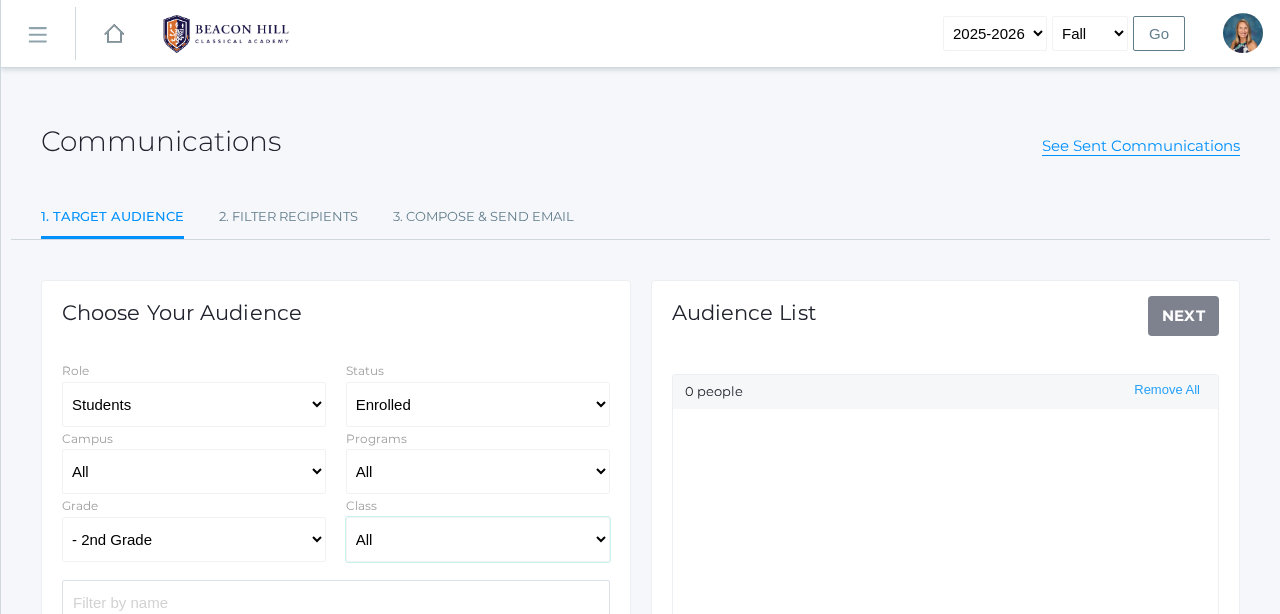 click on "All 01LA - First Grade Barber 01LA - First Grade Watson 02LA - Second Grade Balli 02LA - Second Grade Nicholls 03LA - Third Grade Deutsch 03LA - Third Grade Webster 04LA - Fourth Grade Bradley 04LA - Fourth Grade Chaffin 05ART - Art 5 Bence 05ART - Art 5 Salazar 05CITIZEN - Citizenship and Stewardship 5 Bence 05CITIZEN - Citizenship and Stewardship 5 Salazar 05LA - Language Arts 5 Bence 05LA - Language Arts 5 Salazar 05LATIN - Latin 5 Bence 05LATIN - Latin 5 Salazar 05MATH - Mathematics 5 Bence 05MATH - Mathematics 5 Salazar 05SCI - Science 5 Bence 05SCI - Science 5 Salazar 05SOCS - Social Studies 5 Bence 05SOCS - Social Studies 5 Salazar 06ART - Art 6 06DISC - Discipleship 6 Boys 06DISC - Discipleship 6 Girls 06FT - 06 Full Time Music 06FT - 6th Full Time Academic Lab 06FT - 6th Full Time Comp/Lit 06FT - 6th Full Time History 6 06FT - 6TH Full Time History Tuesday 06FT - 6th Full Time Latin 6 06FT - 6TH Full Time Lit/Comp Tuesday 06FT - 6th Full Time Math 6 06FT - 6th Full Time P.E. 06LATIN - Latin 6" 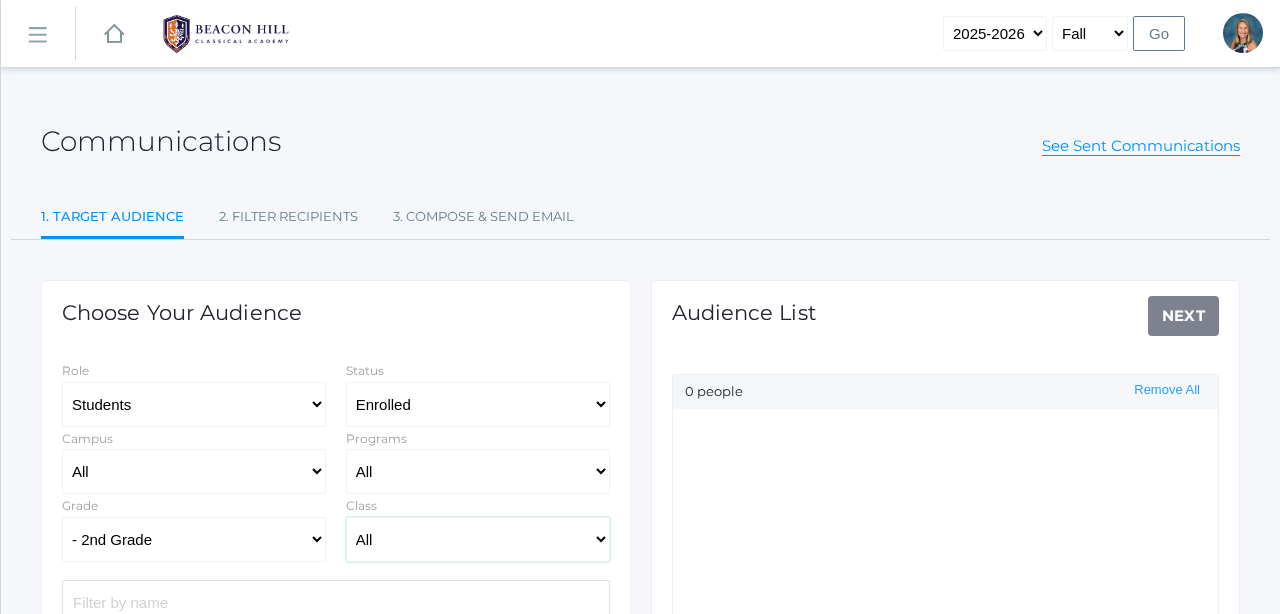 select on "1970" 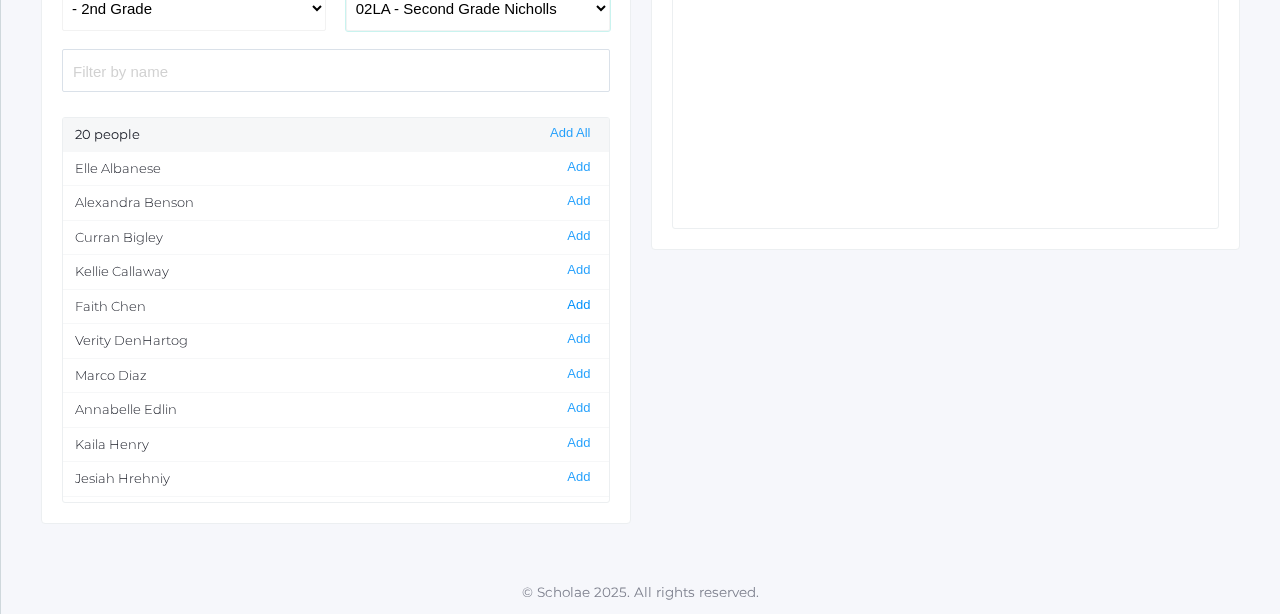 scroll, scrollTop: 530, scrollLeft: 0, axis: vertical 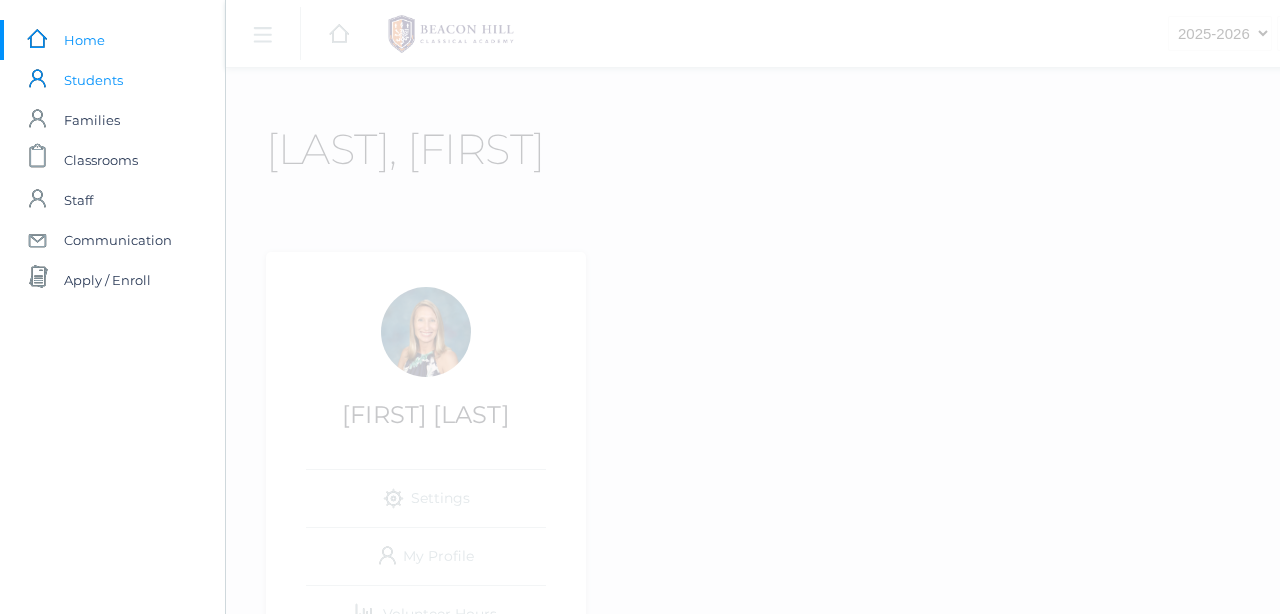 click on "Students" at bounding box center [93, 80] 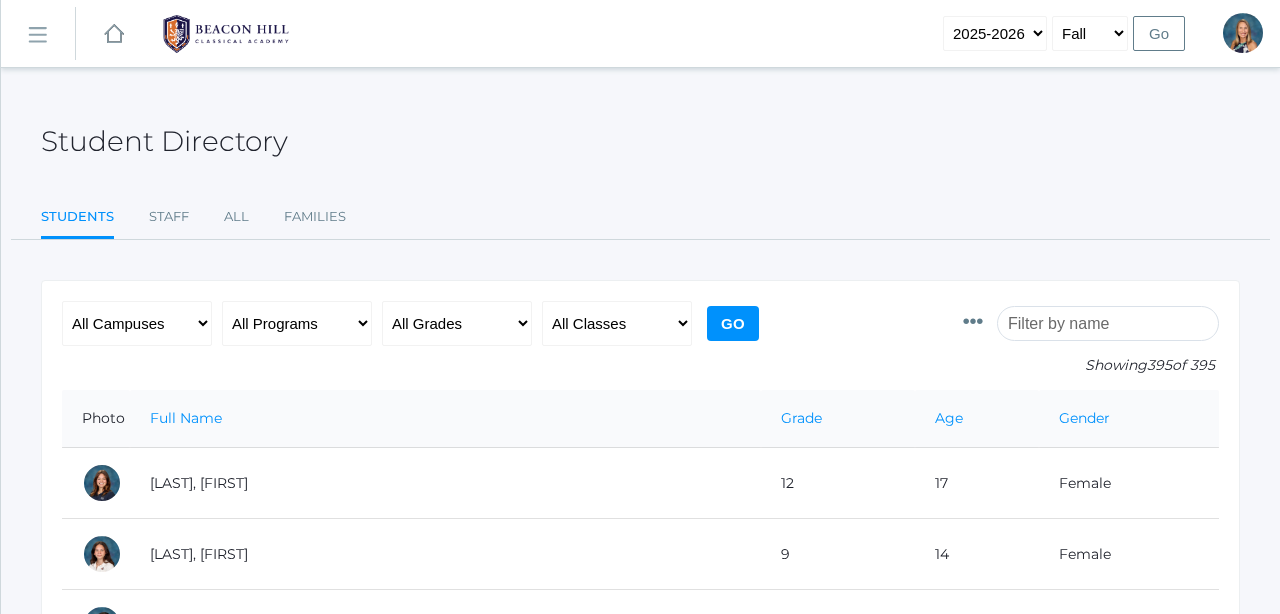 click at bounding box center (1108, 323) 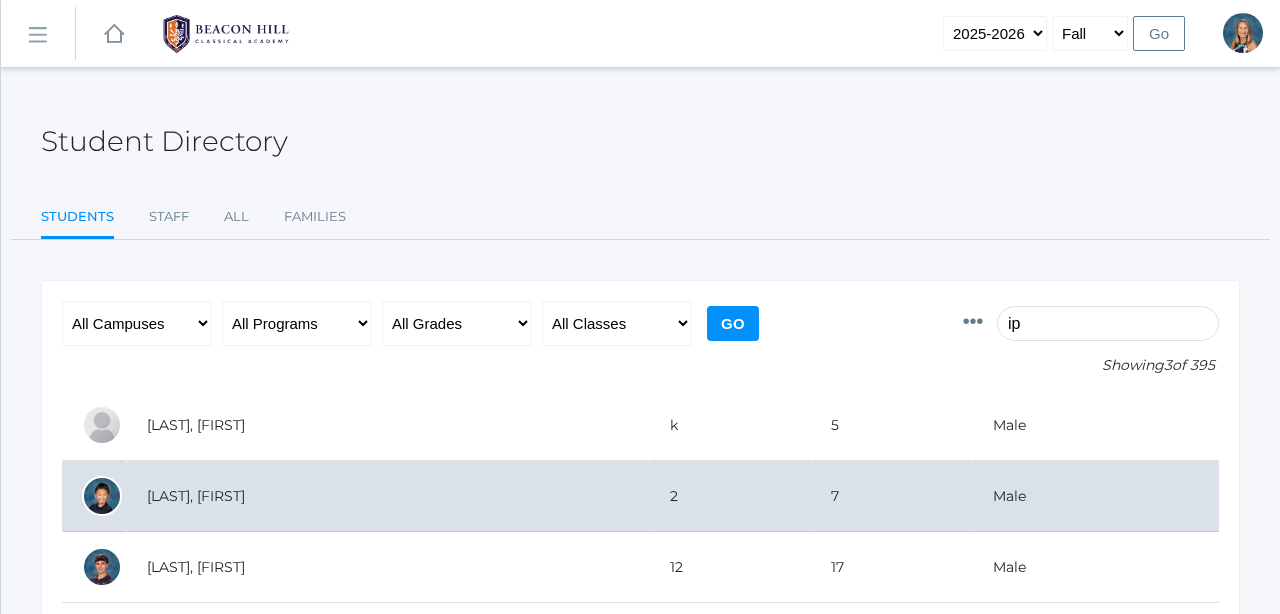 click on "[LAST], [FIRST]" at bounding box center (388, 496) 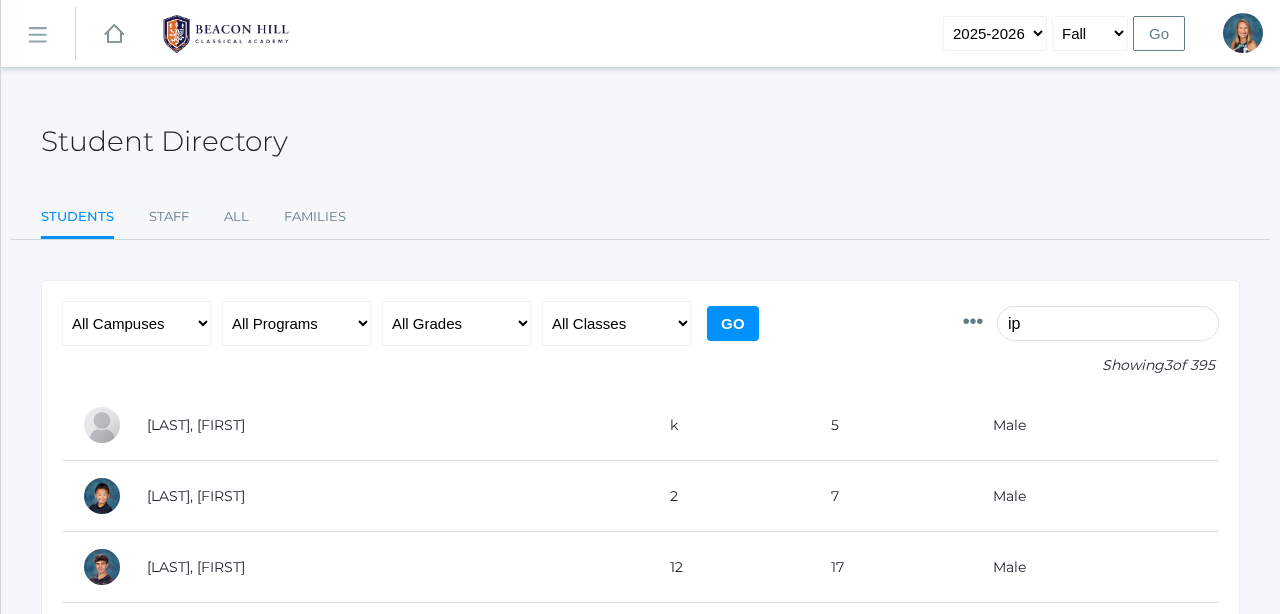 click on "ip" at bounding box center [1108, 323] 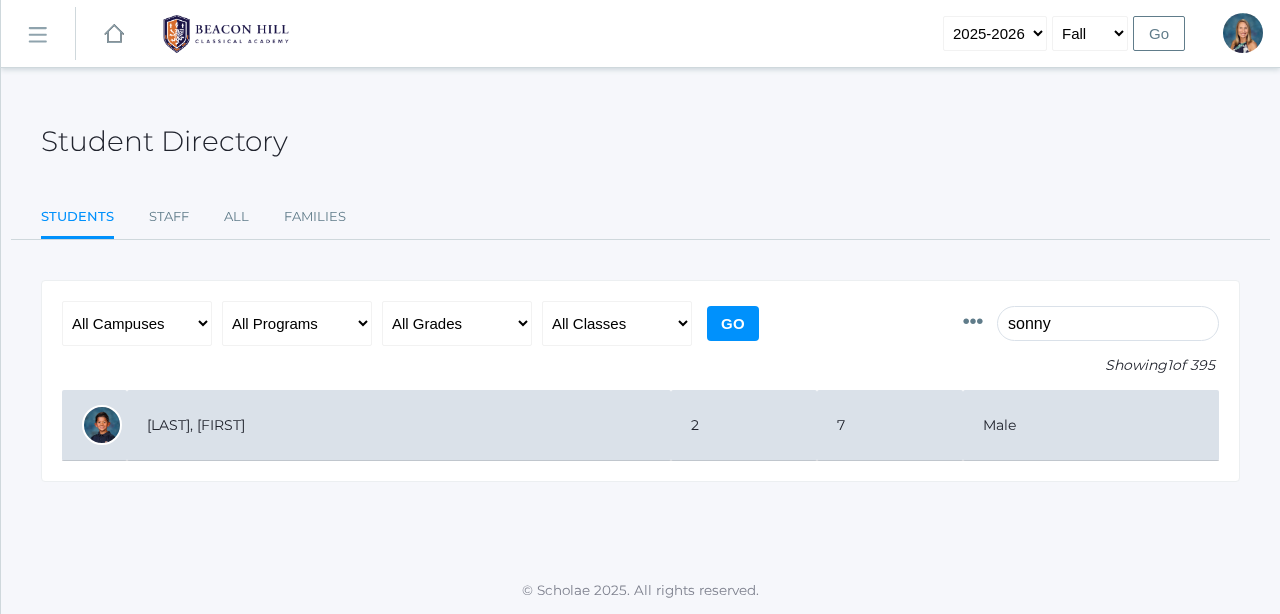 click on "[LAST], [FIRST]" at bounding box center [399, 425] 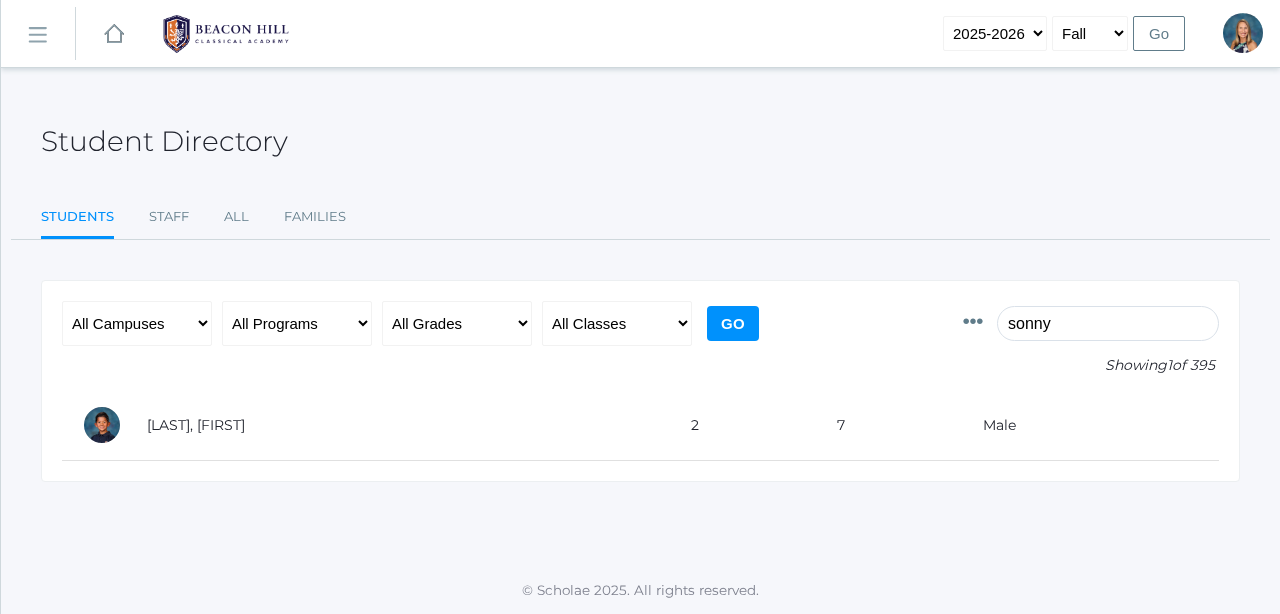 click on "sonny" at bounding box center [1108, 323] 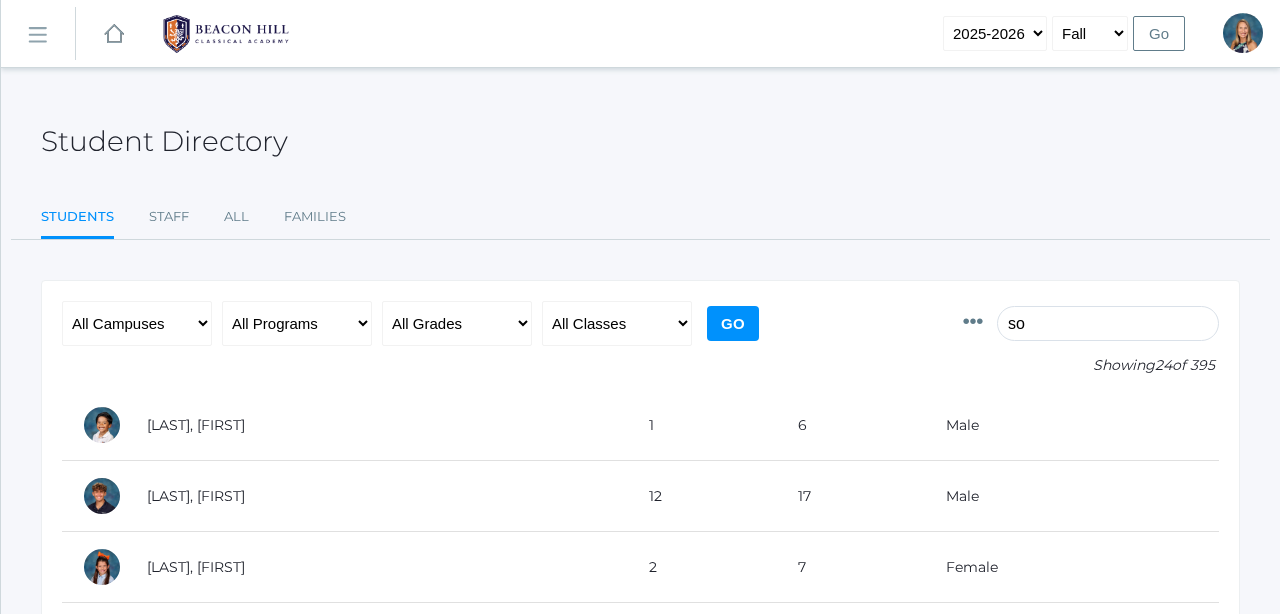 type on "s" 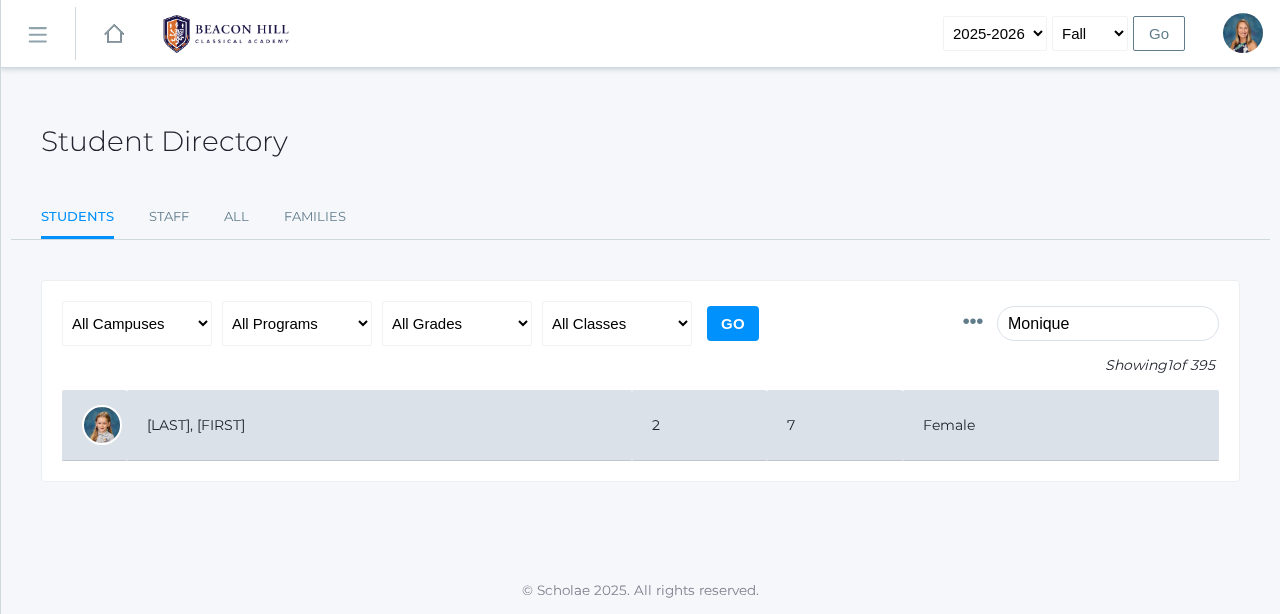drag, startPoint x: 1074, startPoint y: 320, endPoint x: 184, endPoint y: 419, distance: 895.48926 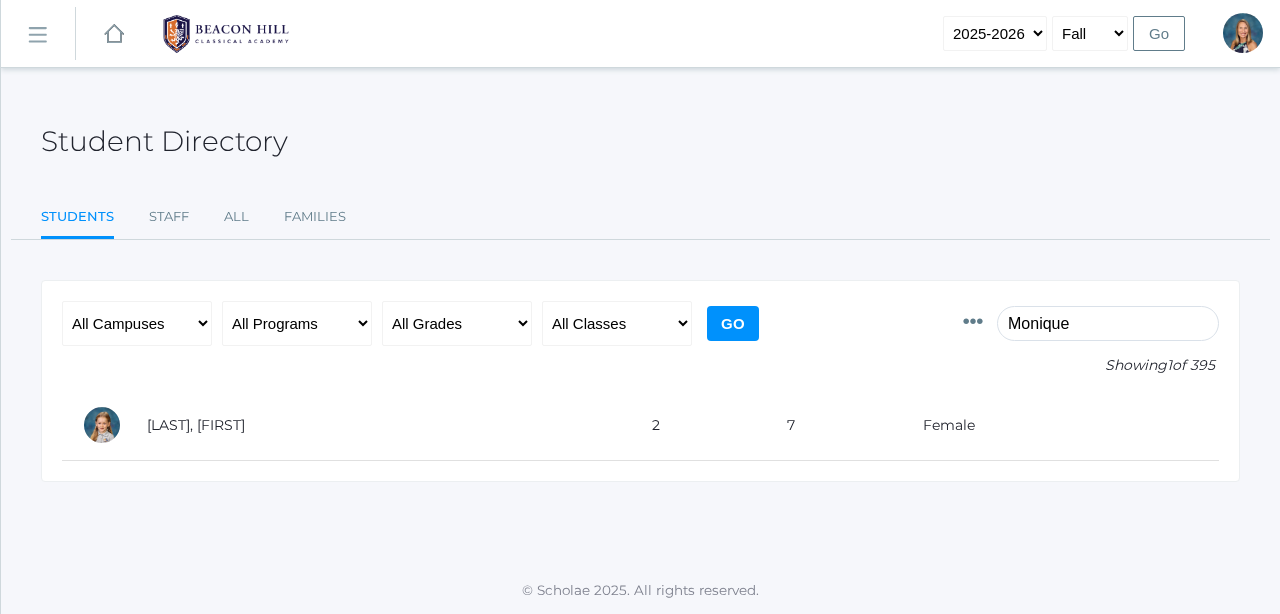 click on "Monique" at bounding box center (1108, 323) 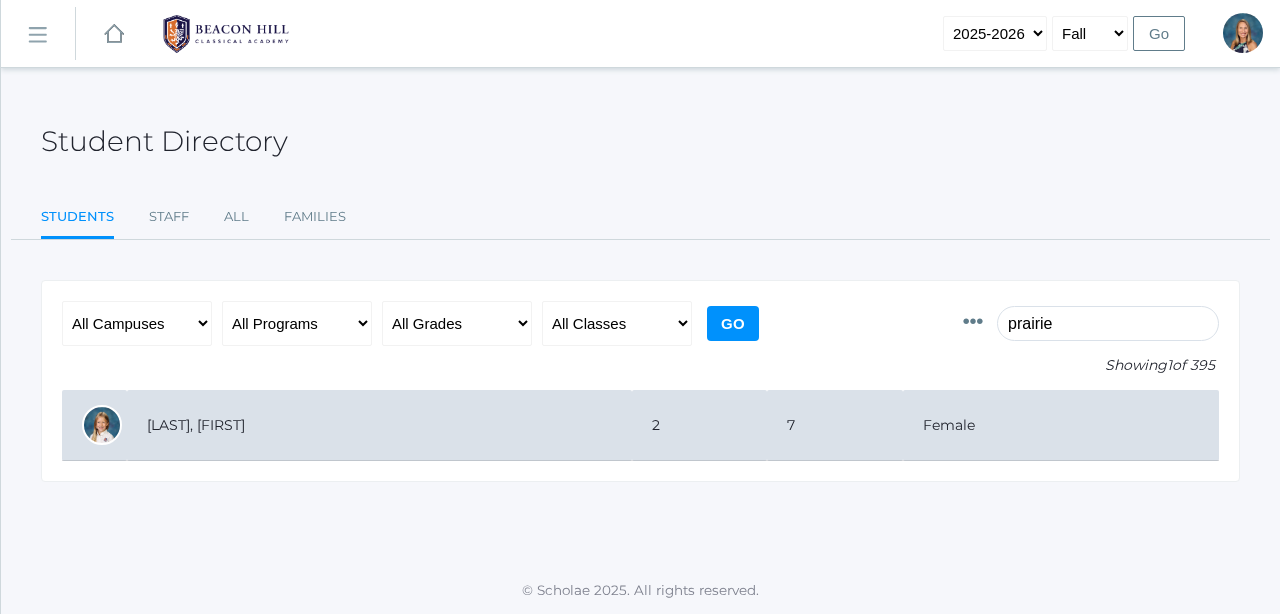 type on "prairie" 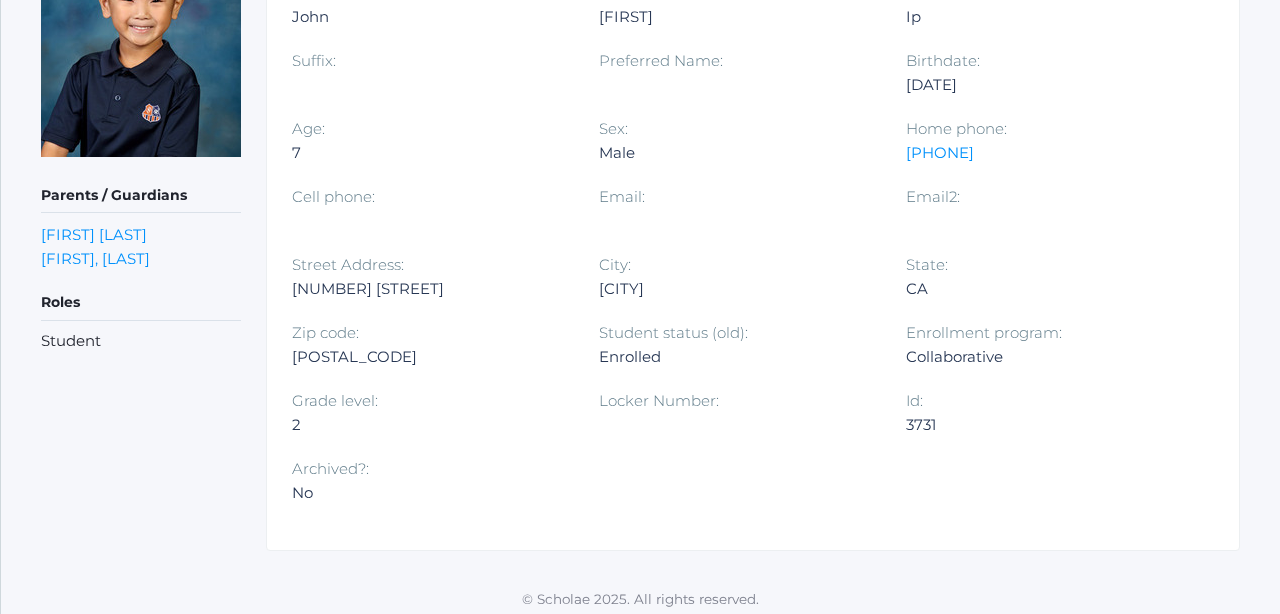 scroll, scrollTop: 376, scrollLeft: 0, axis: vertical 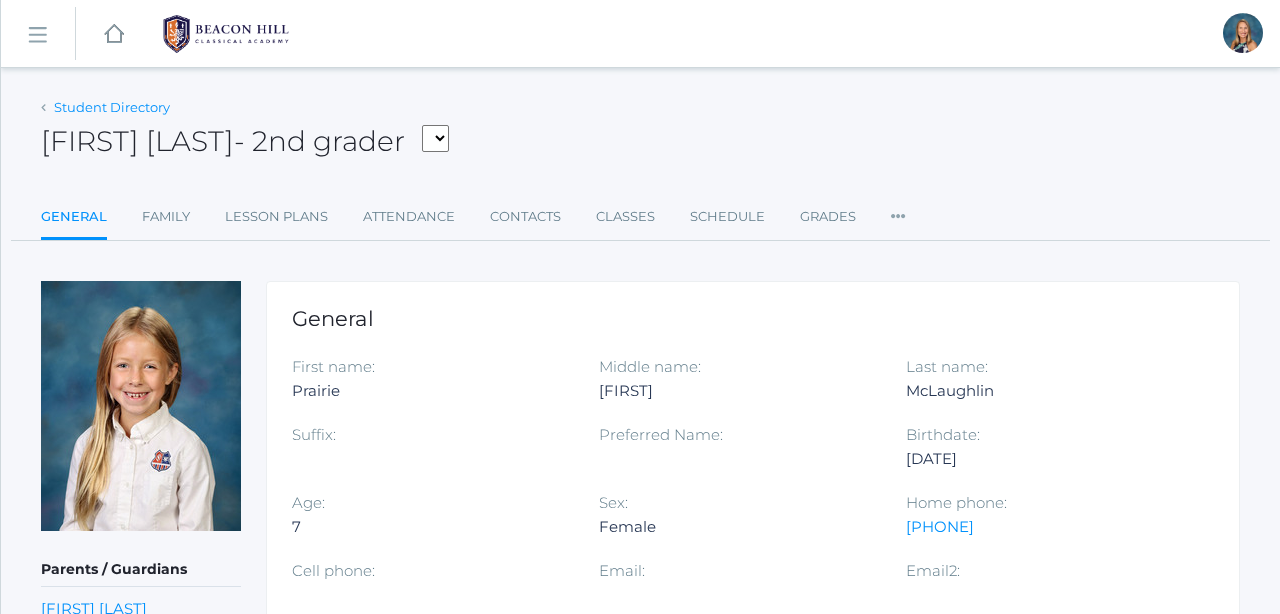 click on "Student Directory" at bounding box center (112, 107) 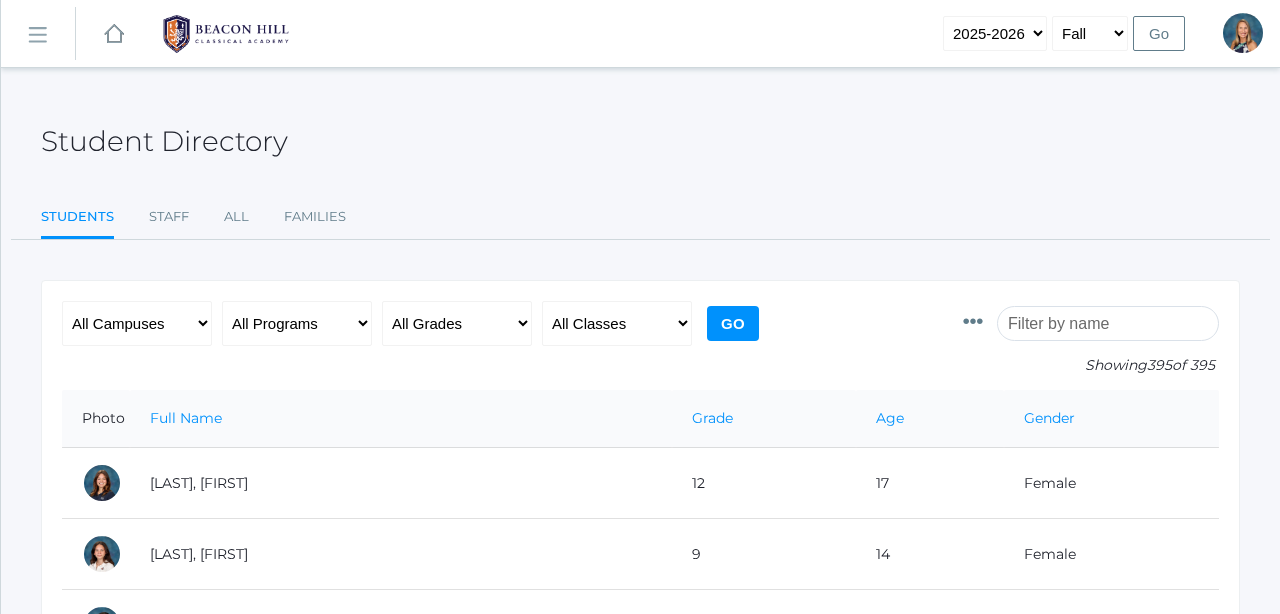 click at bounding box center (1108, 323) 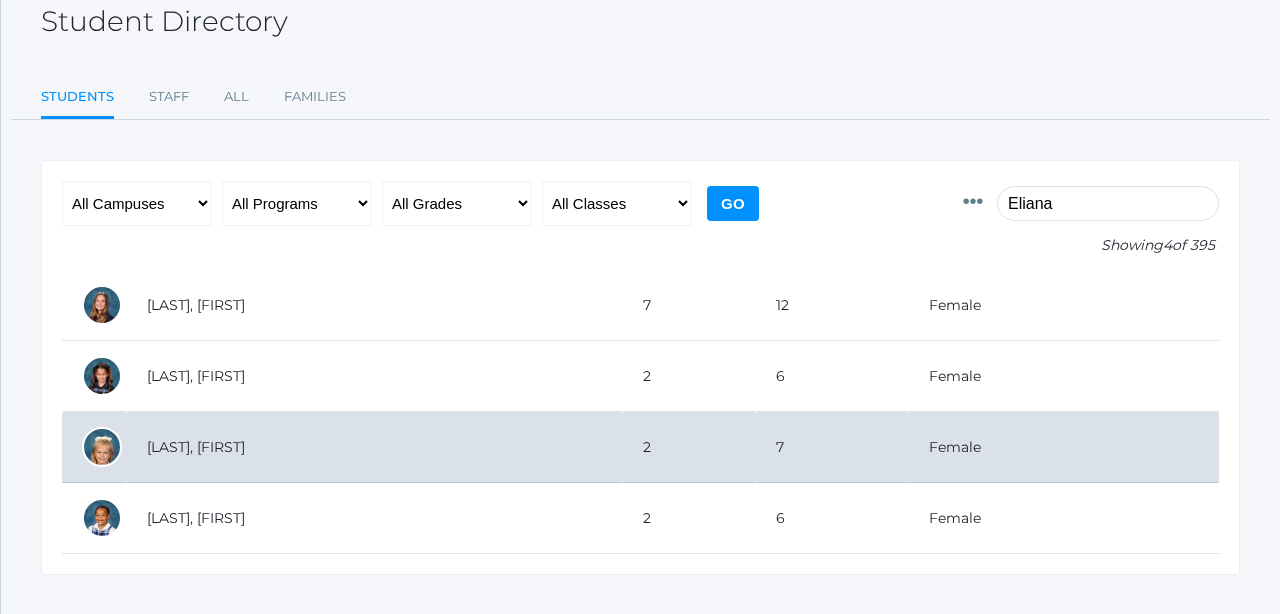 scroll, scrollTop: 129, scrollLeft: 0, axis: vertical 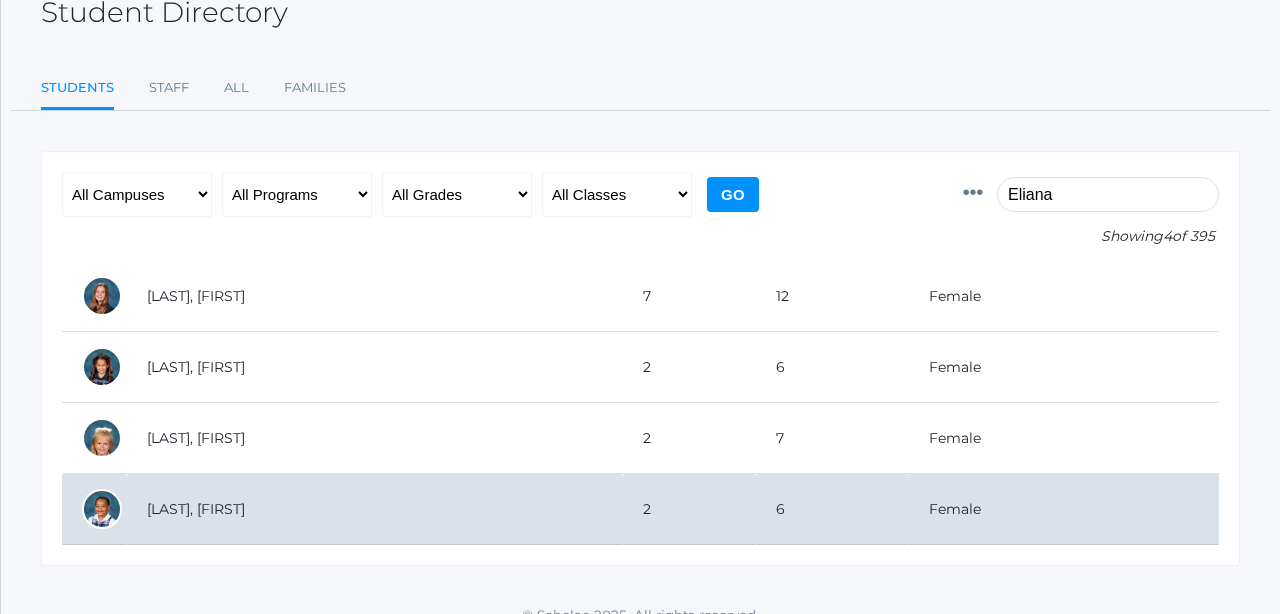 type on "Eliana" 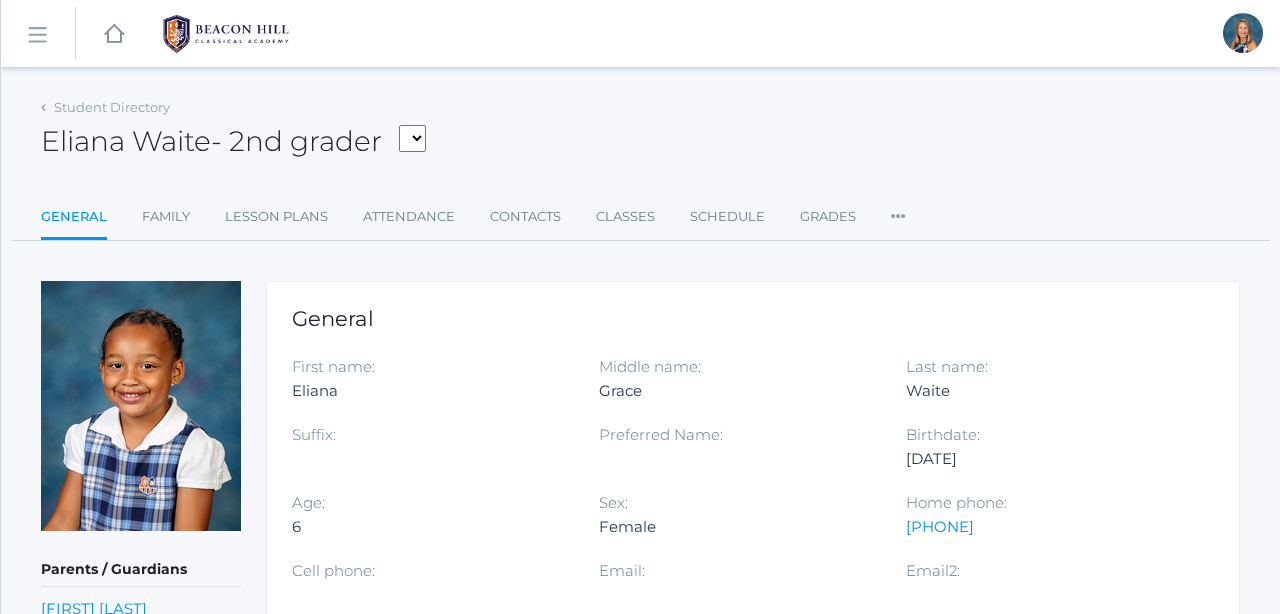 scroll, scrollTop: 0, scrollLeft: 0, axis: both 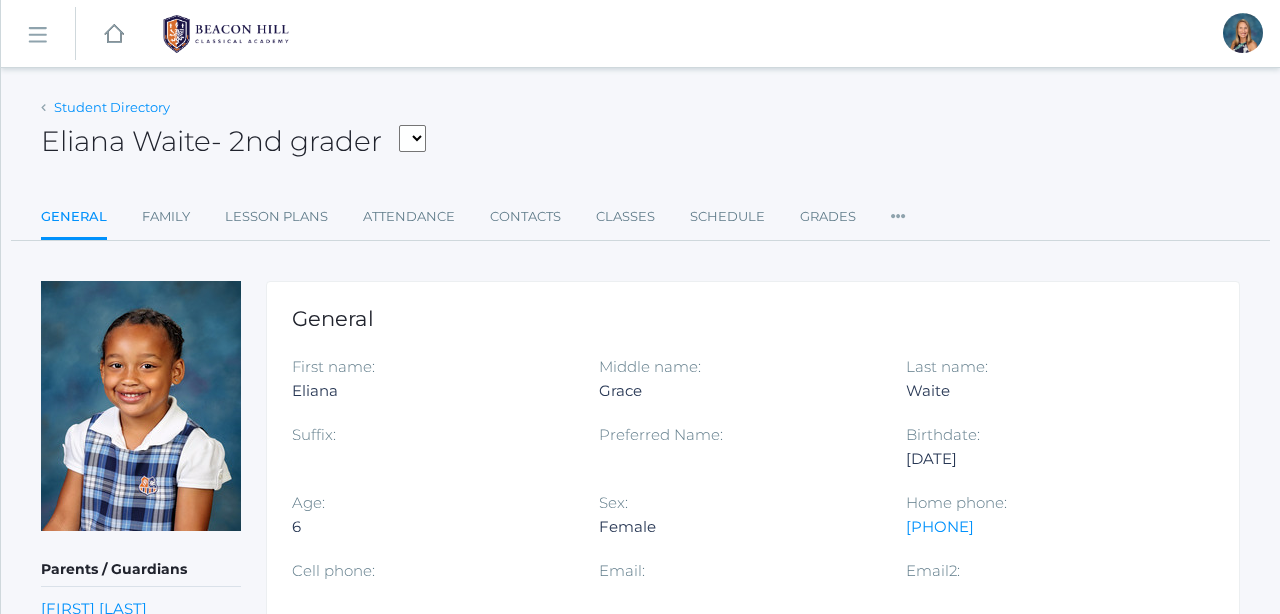 click on "Student Directory" at bounding box center [112, 107] 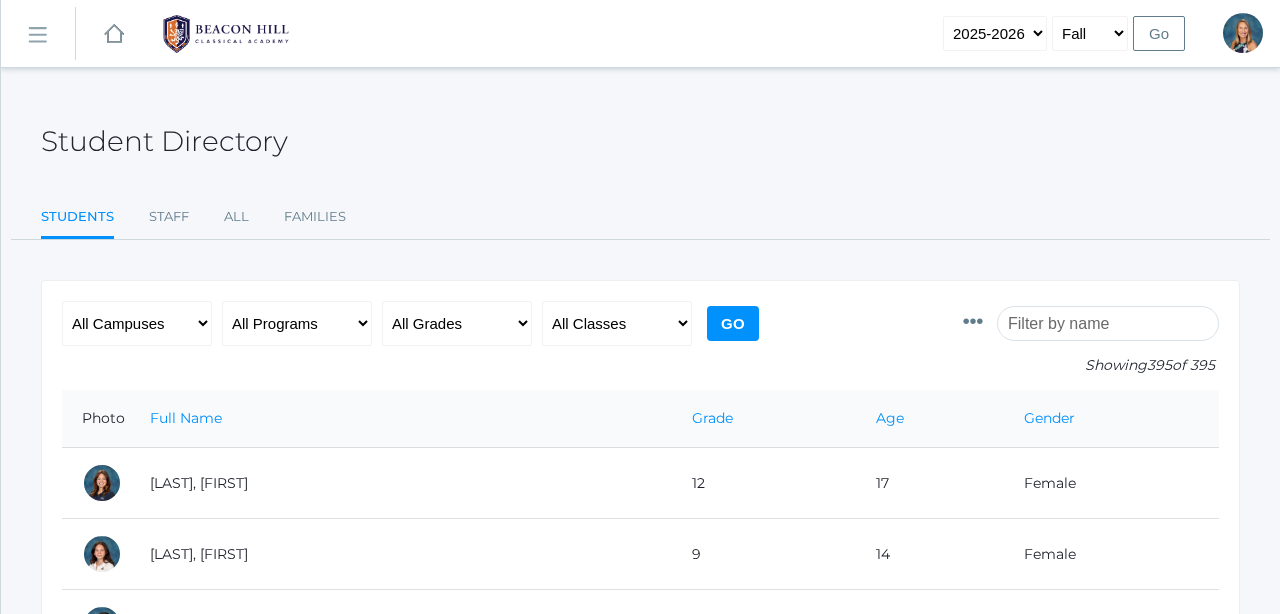 click at bounding box center [1108, 323] 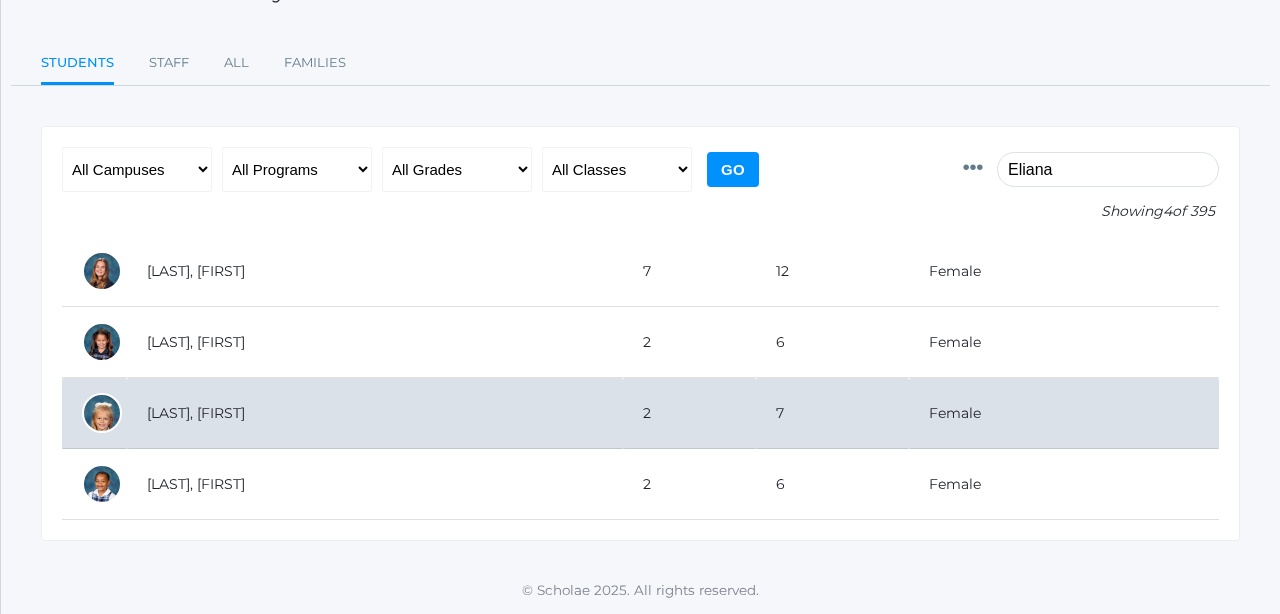 scroll, scrollTop: 153, scrollLeft: 0, axis: vertical 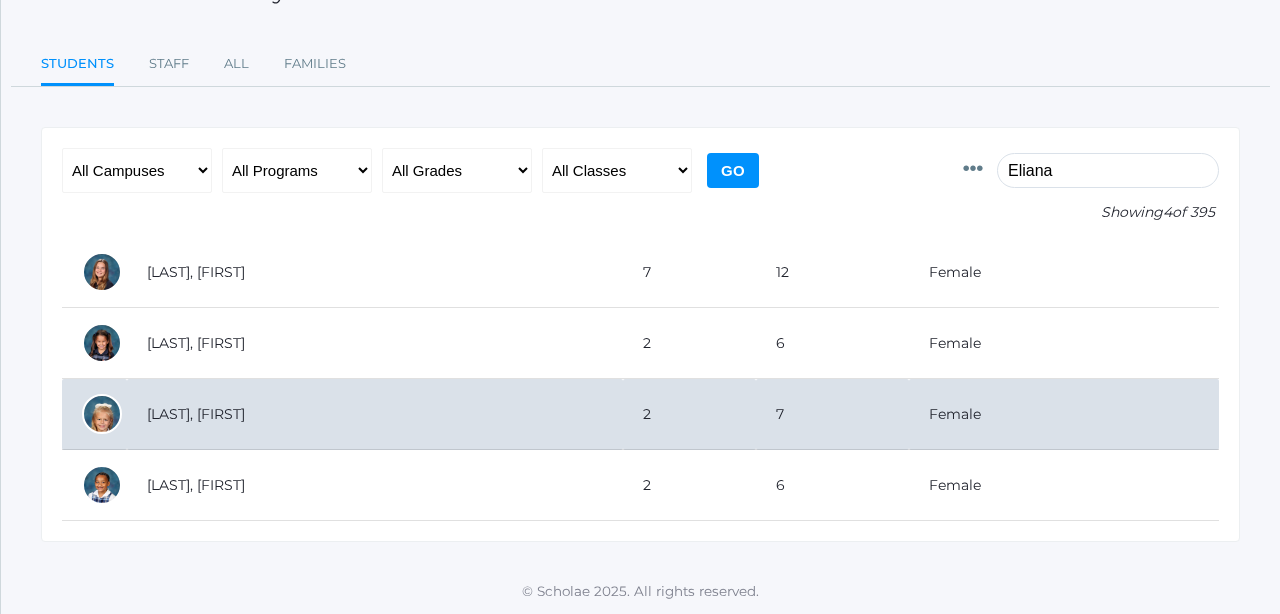 click on "[LAST], [FIRST]" at bounding box center [375, 414] 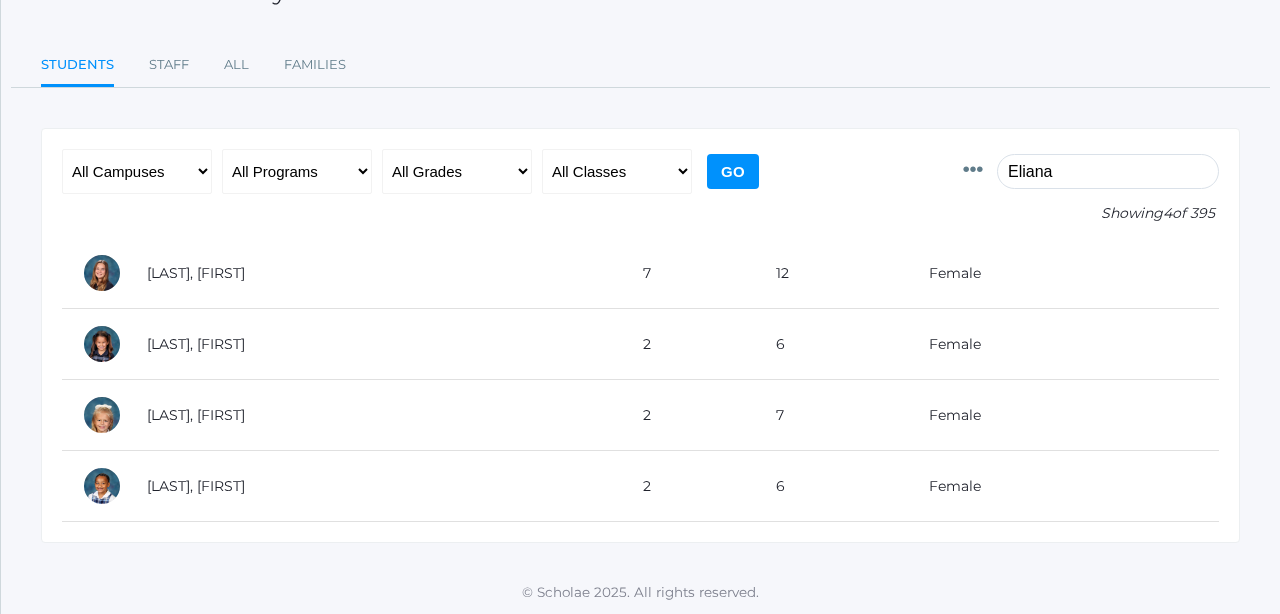 click on "Eliana" at bounding box center (1108, 171) 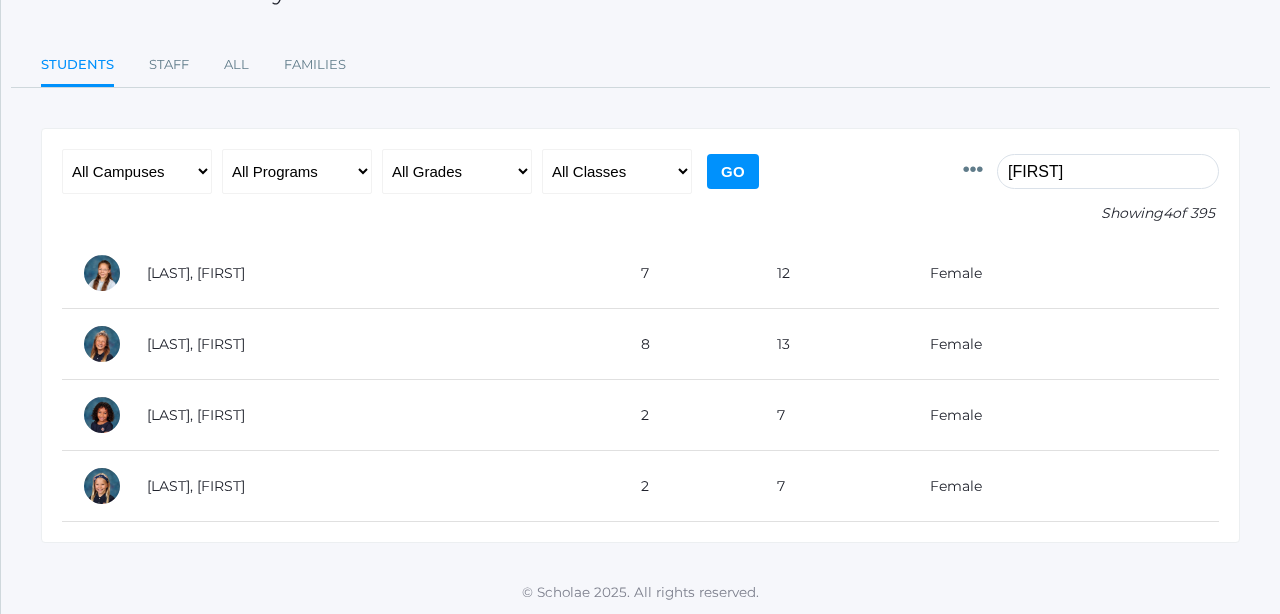 scroll, scrollTop: 11, scrollLeft: 0, axis: vertical 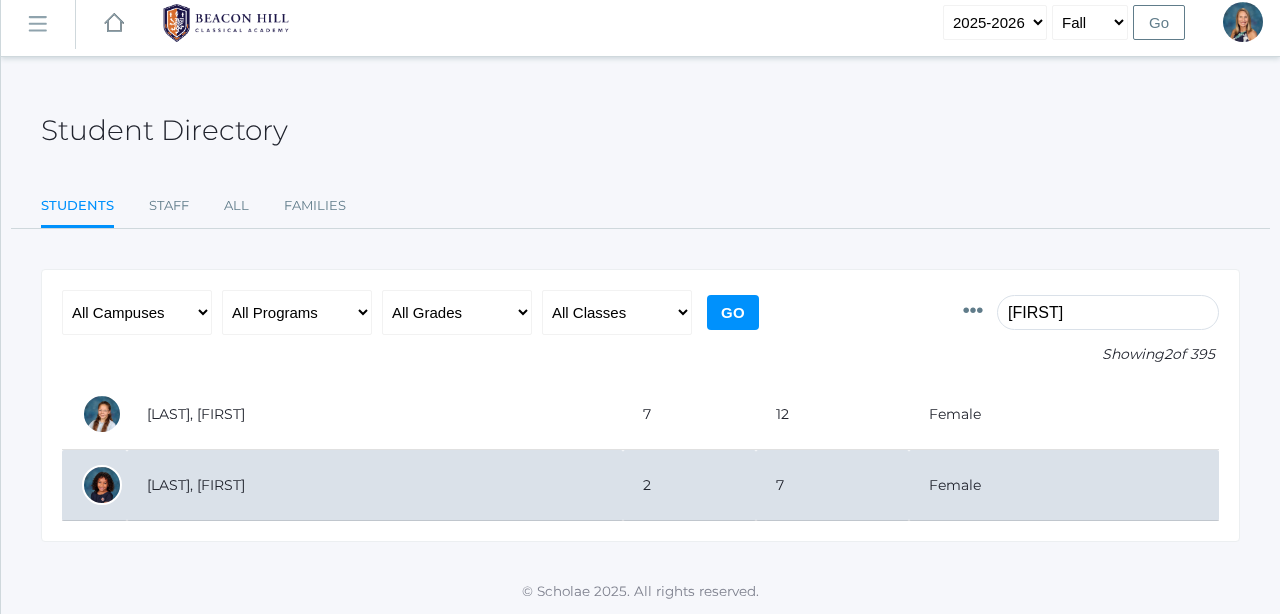 click on "[LAST], [FIRST]" at bounding box center [375, 485] 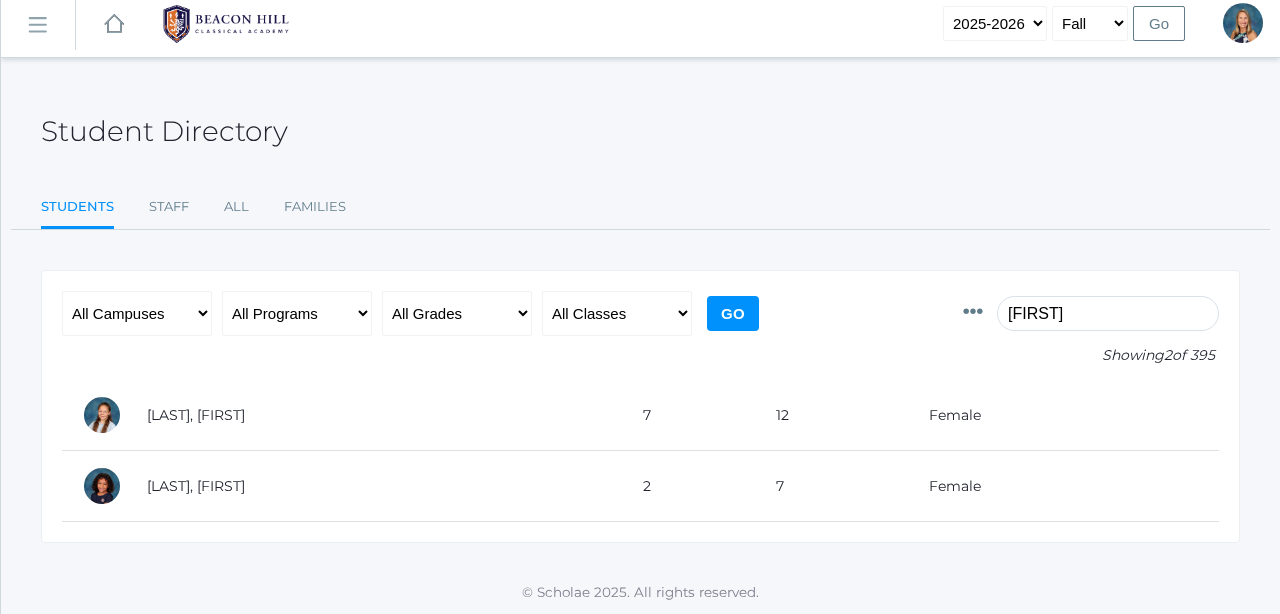 click on "luca" at bounding box center [1108, 313] 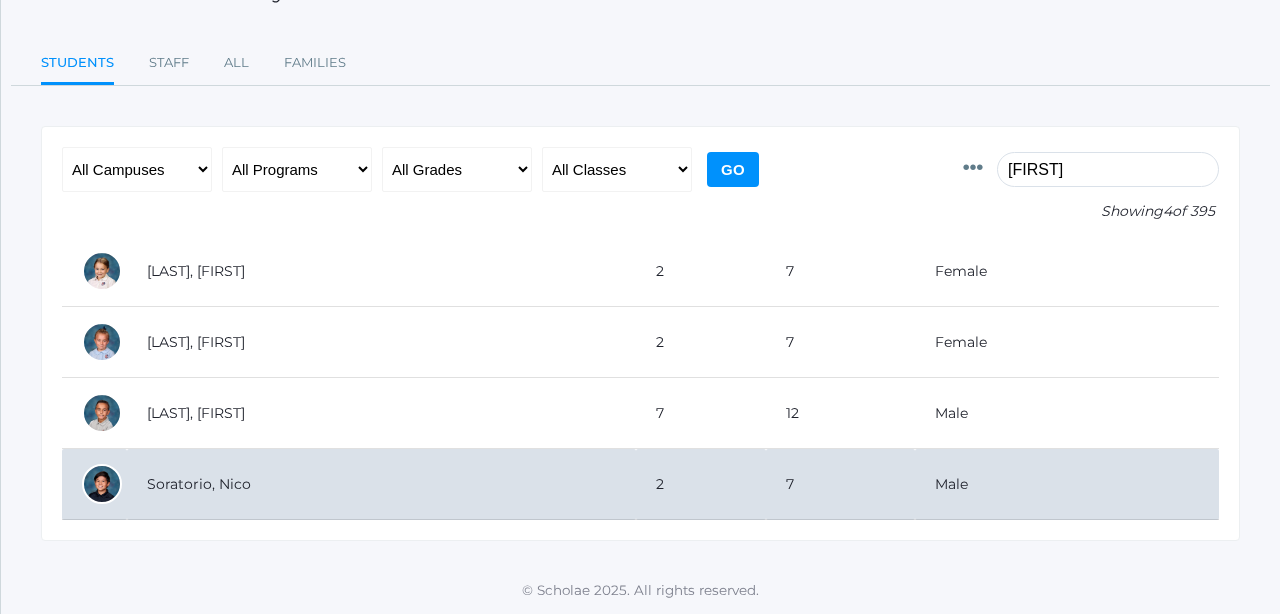 scroll, scrollTop: 153, scrollLeft: 0, axis: vertical 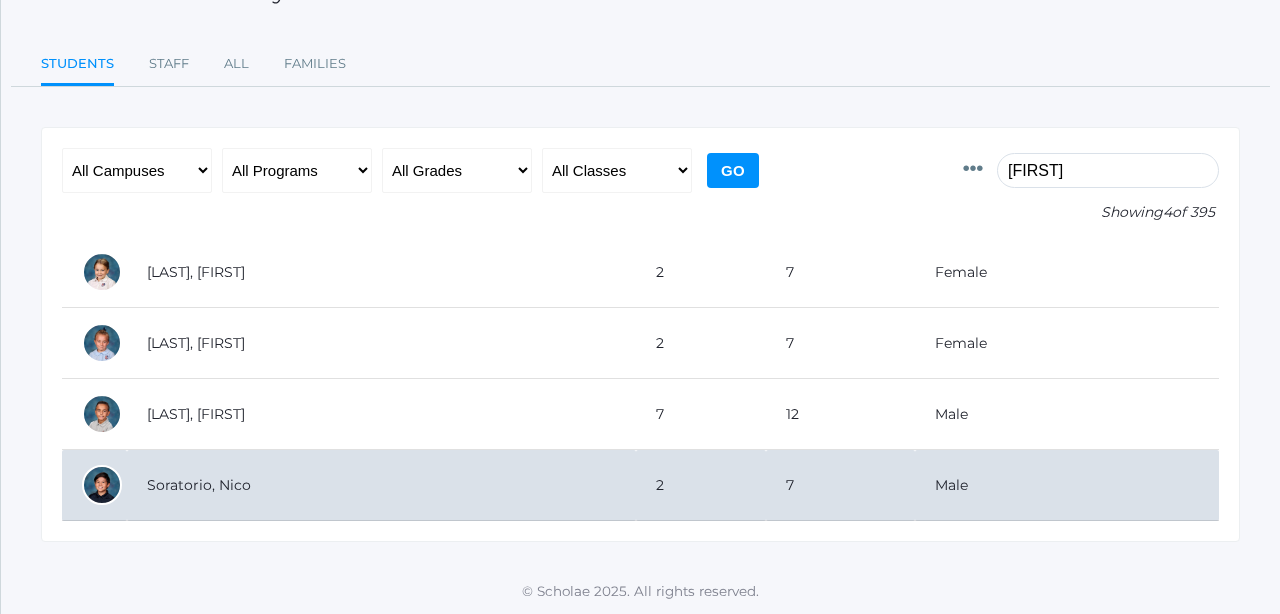 click on "Soratorio, Nico" at bounding box center [381, 485] 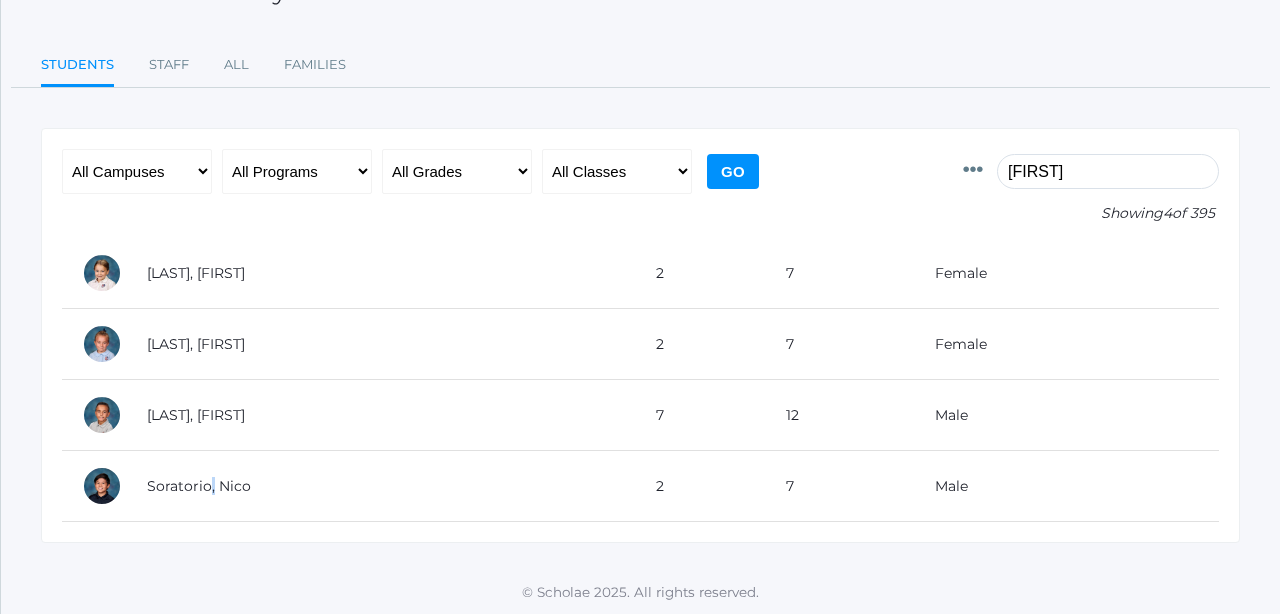 click on "nico" at bounding box center (1108, 171) 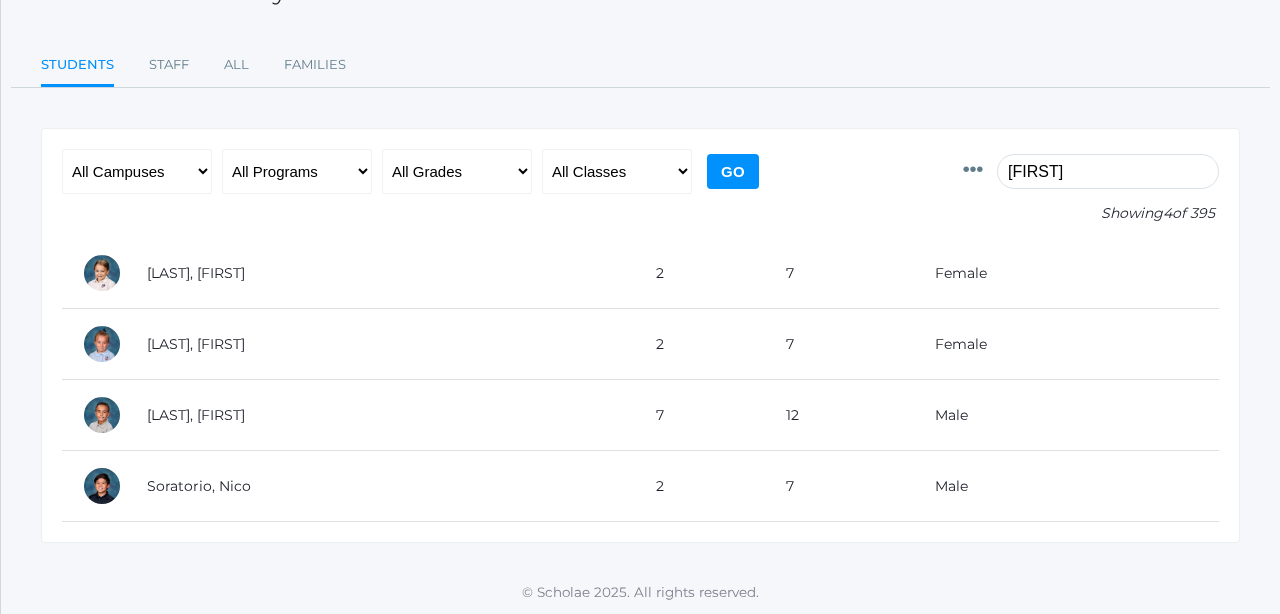 click on "nico" at bounding box center (1108, 171) 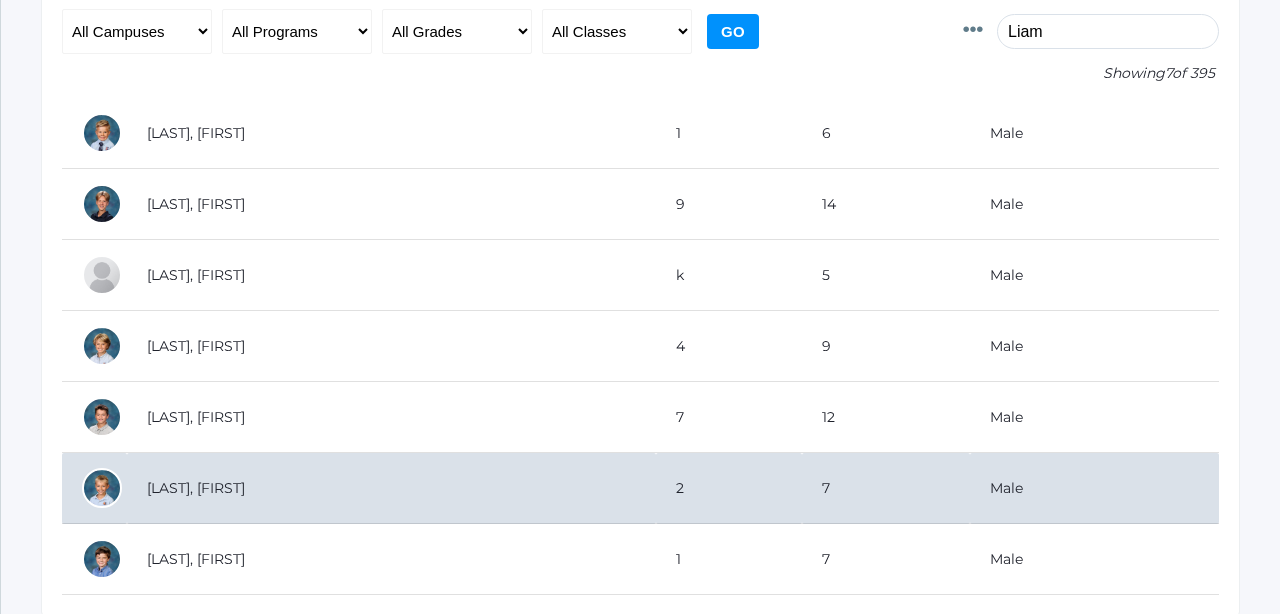 scroll, scrollTop: 305, scrollLeft: 0, axis: vertical 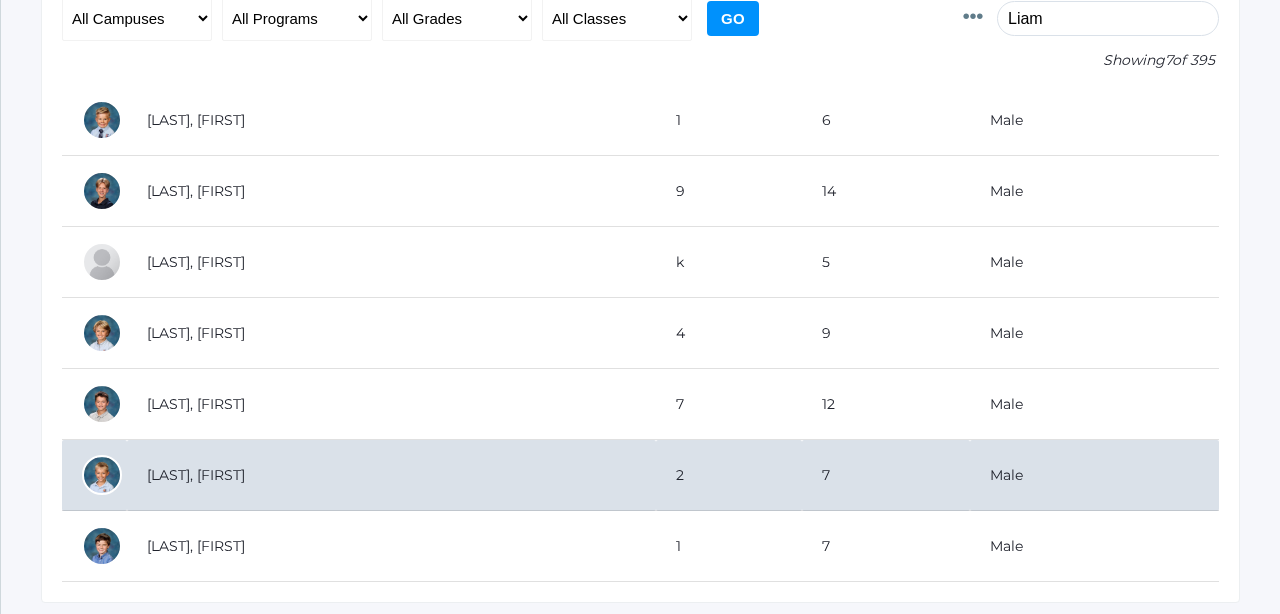 click on "[LAST], [FIRST]" at bounding box center (391, 475) 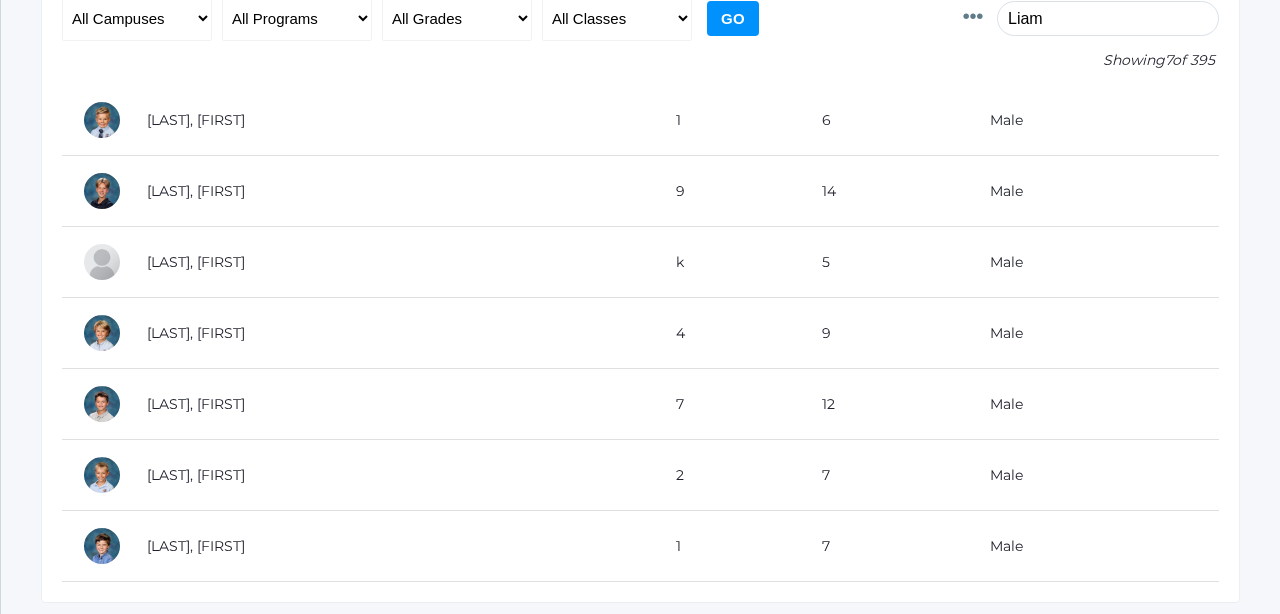 click on "Liam" at bounding box center [1108, 18] 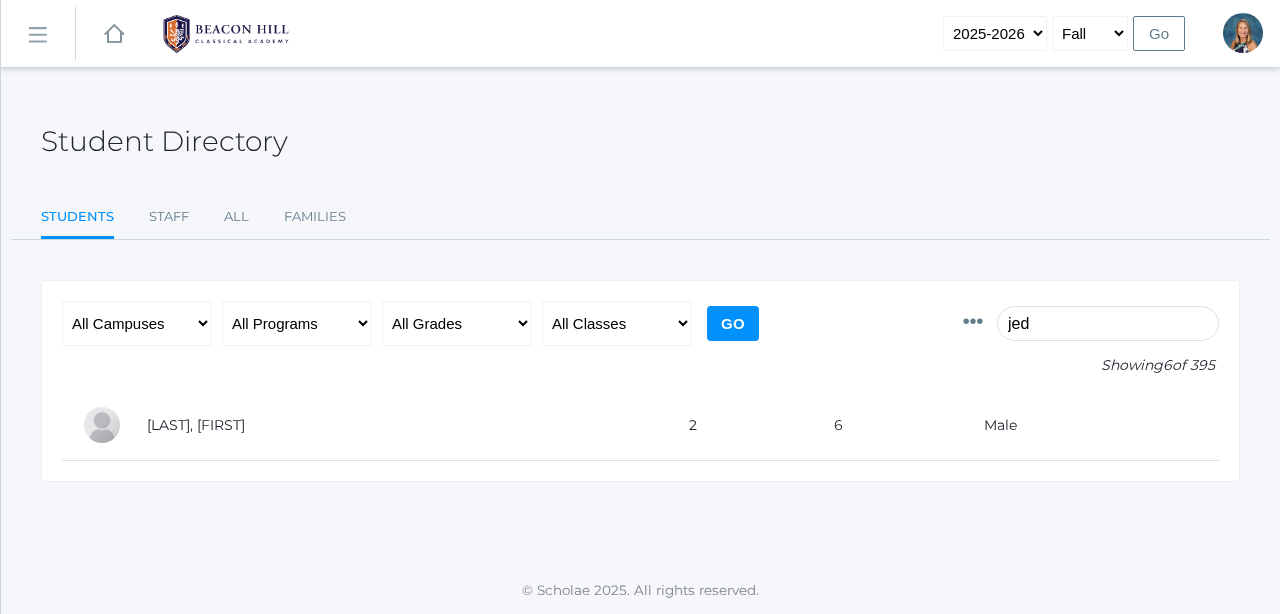 scroll, scrollTop: 0, scrollLeft: 0, axis: both 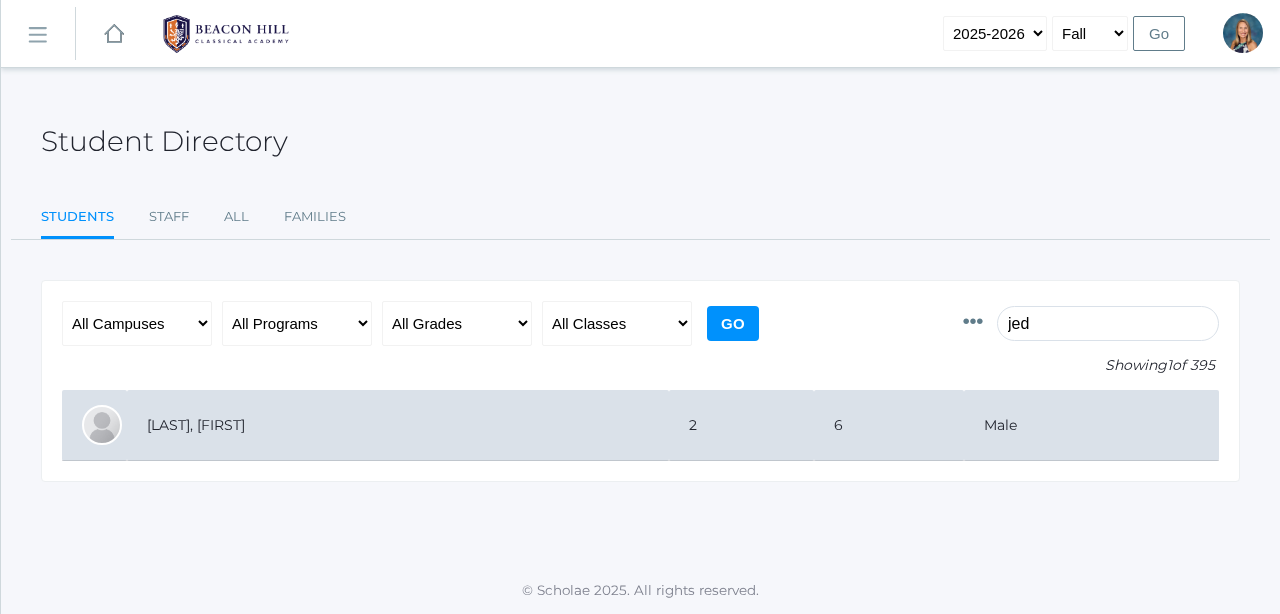 click on "Winder, Jedidiah" at bounding box center [398, 425] 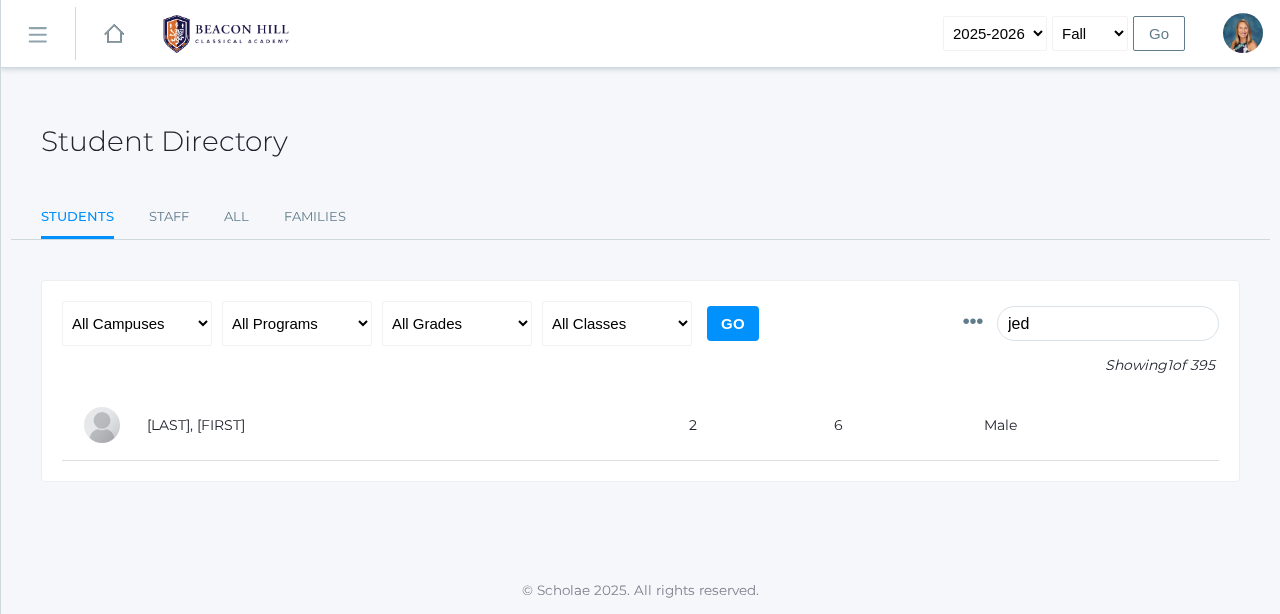 click on "jed" at bounding box center (1108, 323) 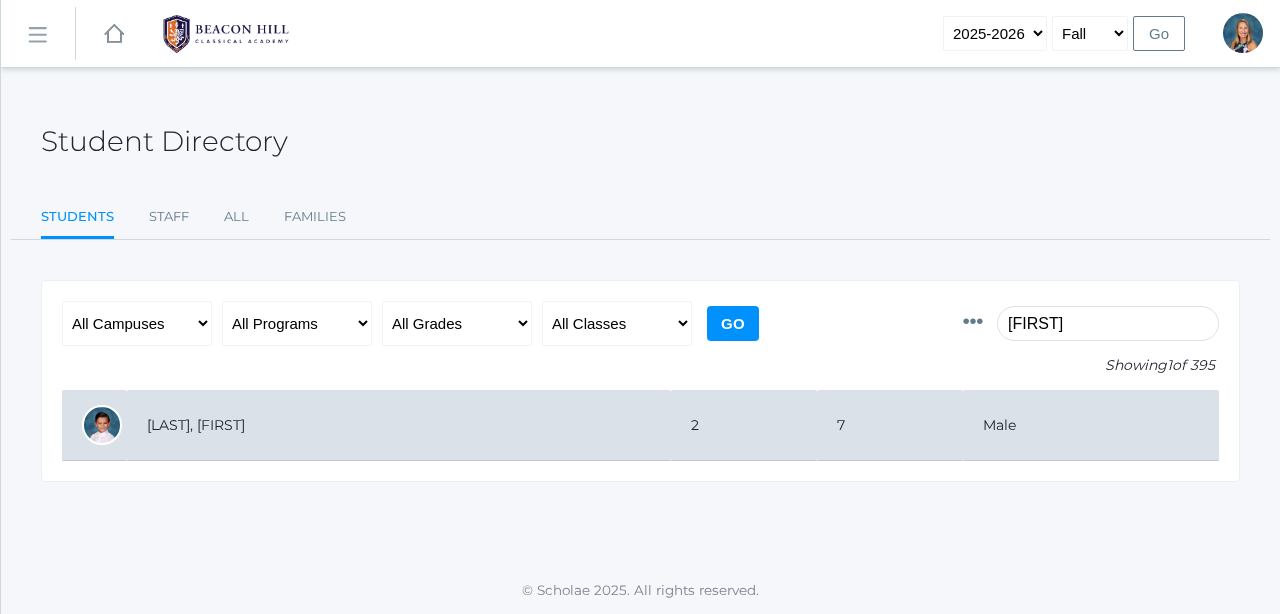 click on "[LAST], [FIRST]" at bounding box center (399, 425) 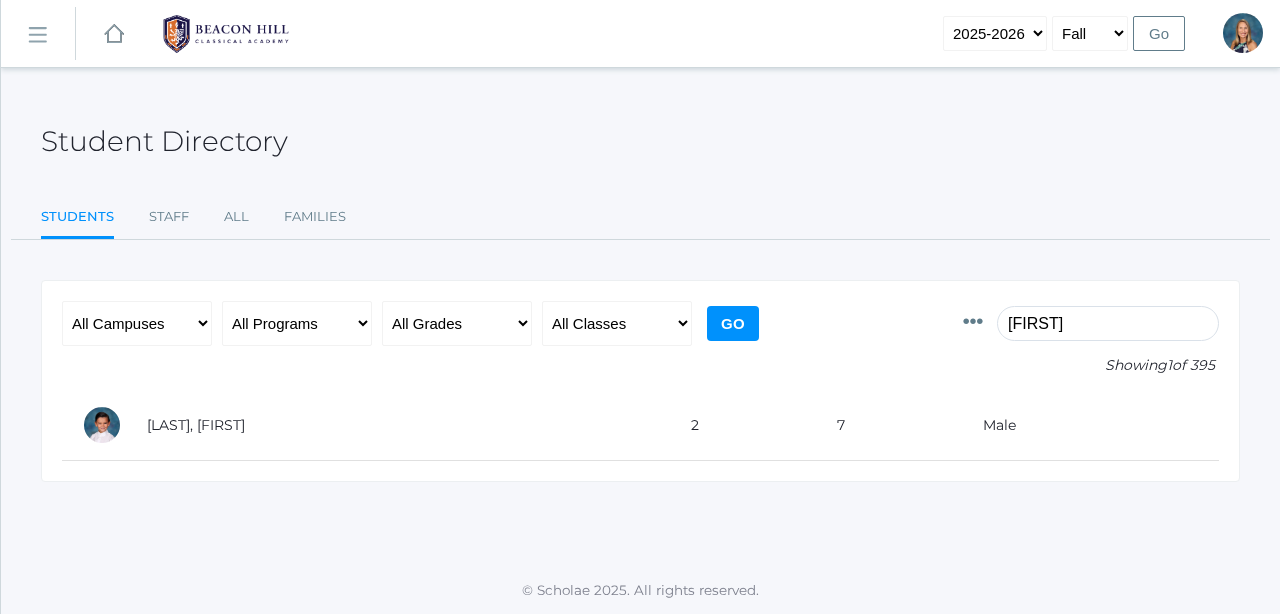 click on "jesiah" at bounding box center (1108, 323) 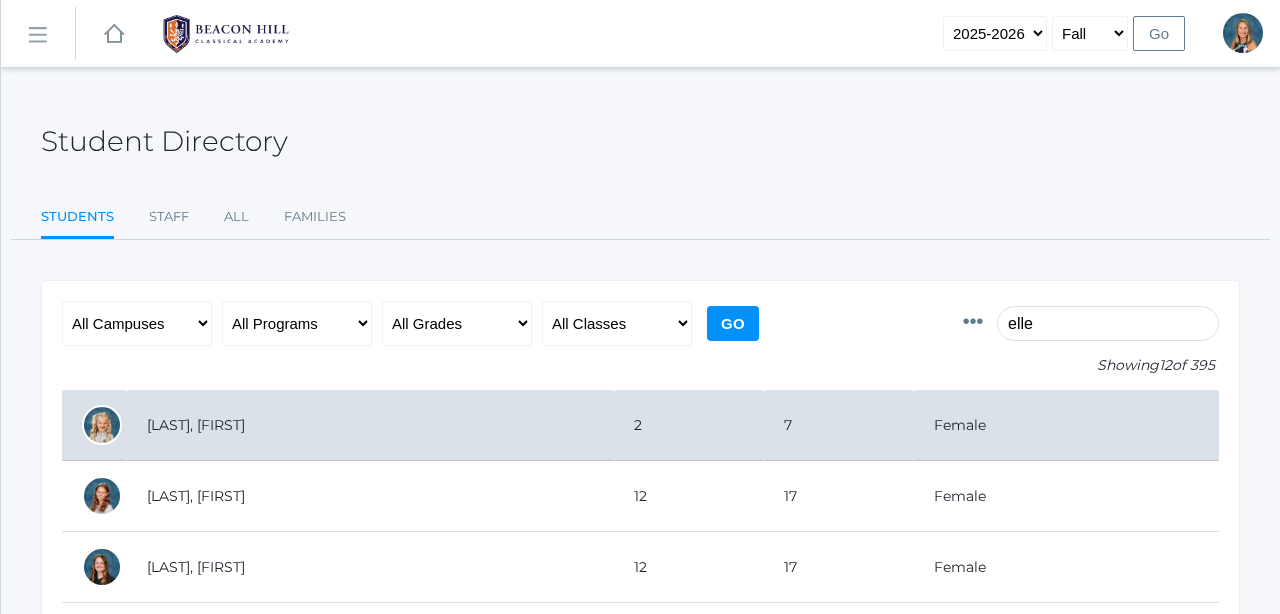 click on "[LAST], [FIRST]" at bounding box center [370, 425] 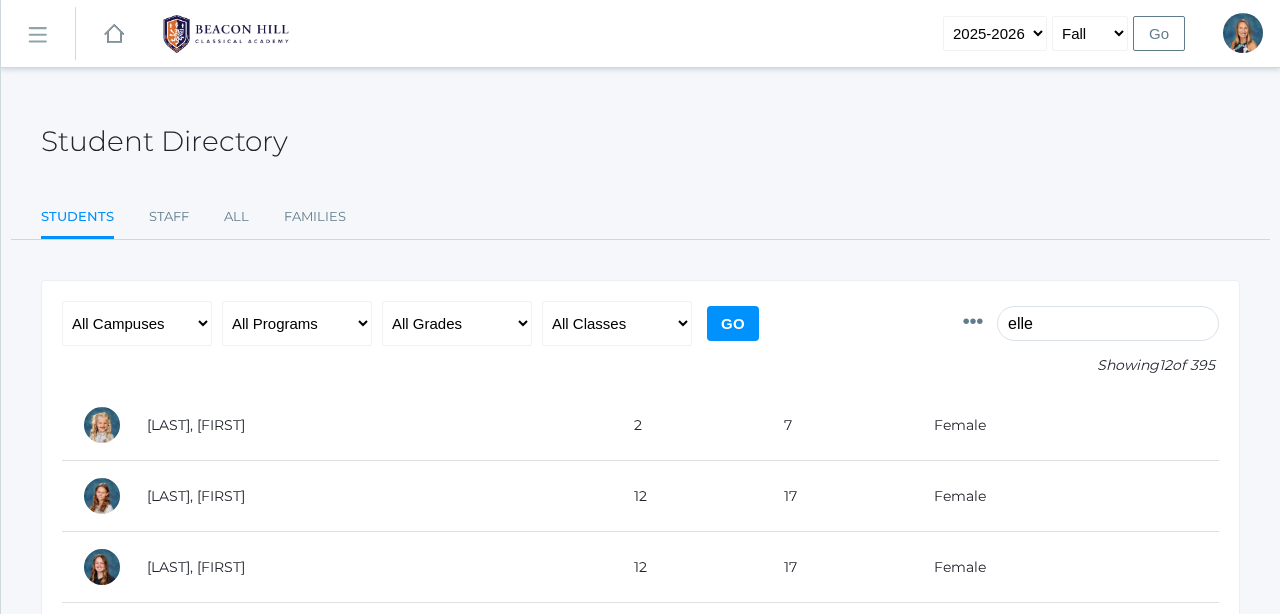 click on "elle" at bounding box center (1108, 323) 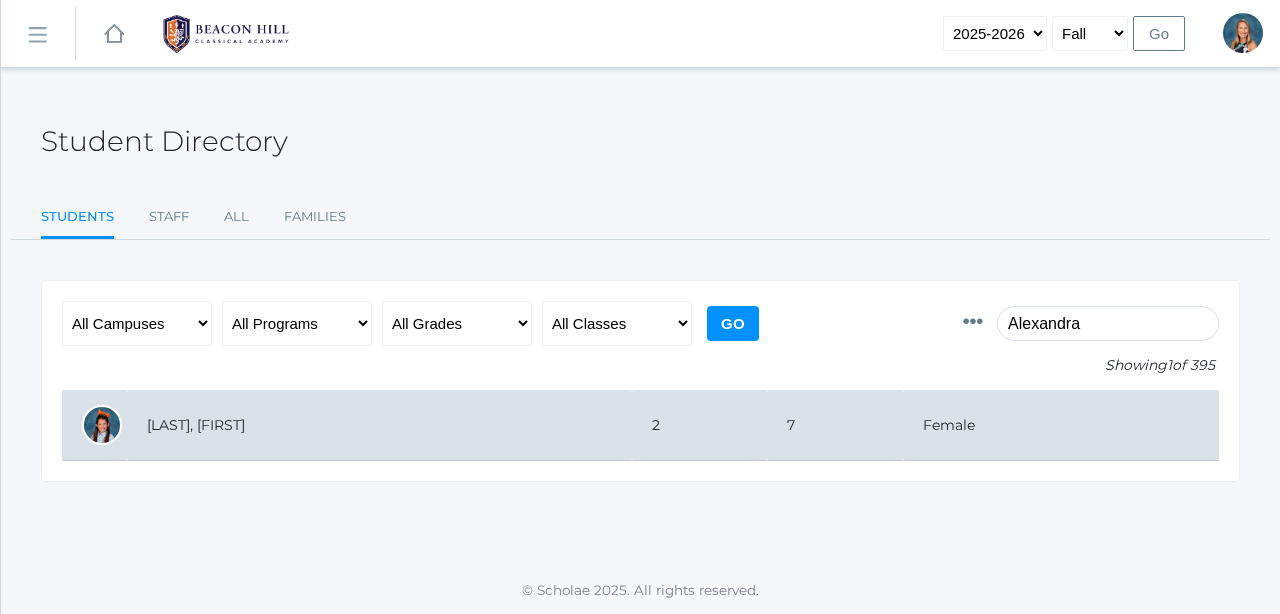 drag, startPoint x: 1021, startPoint y: 322, endPoint x: 227, endPoint y: 423, distance: 800.398 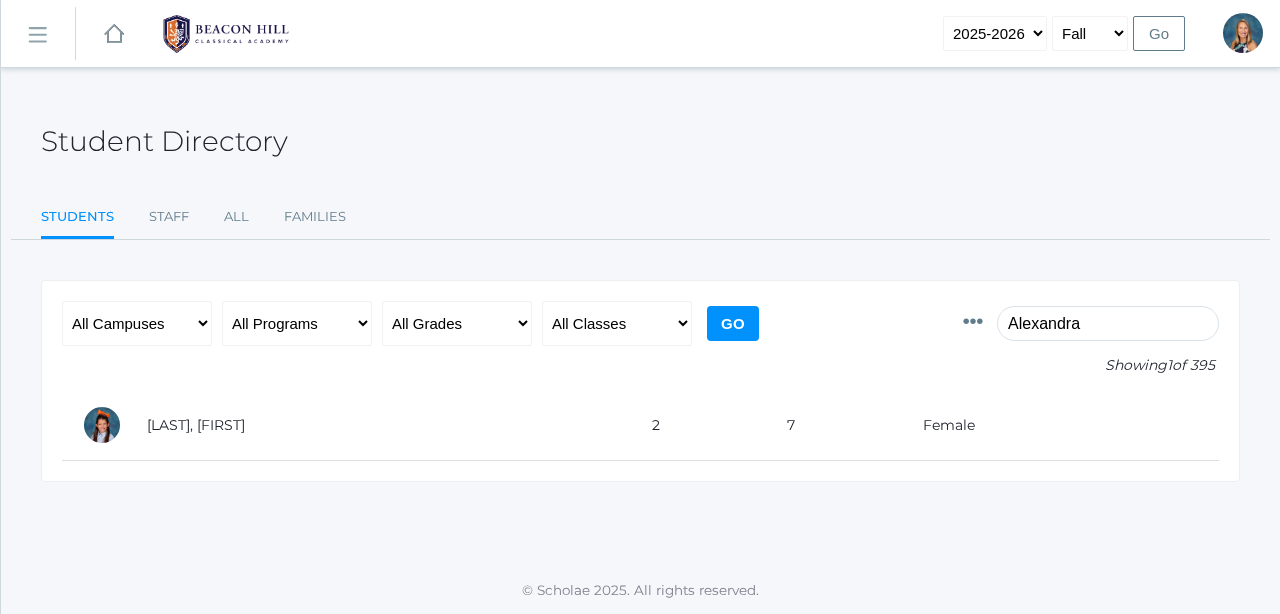 click on "Alexandra" at bounding box center (1108, 323) 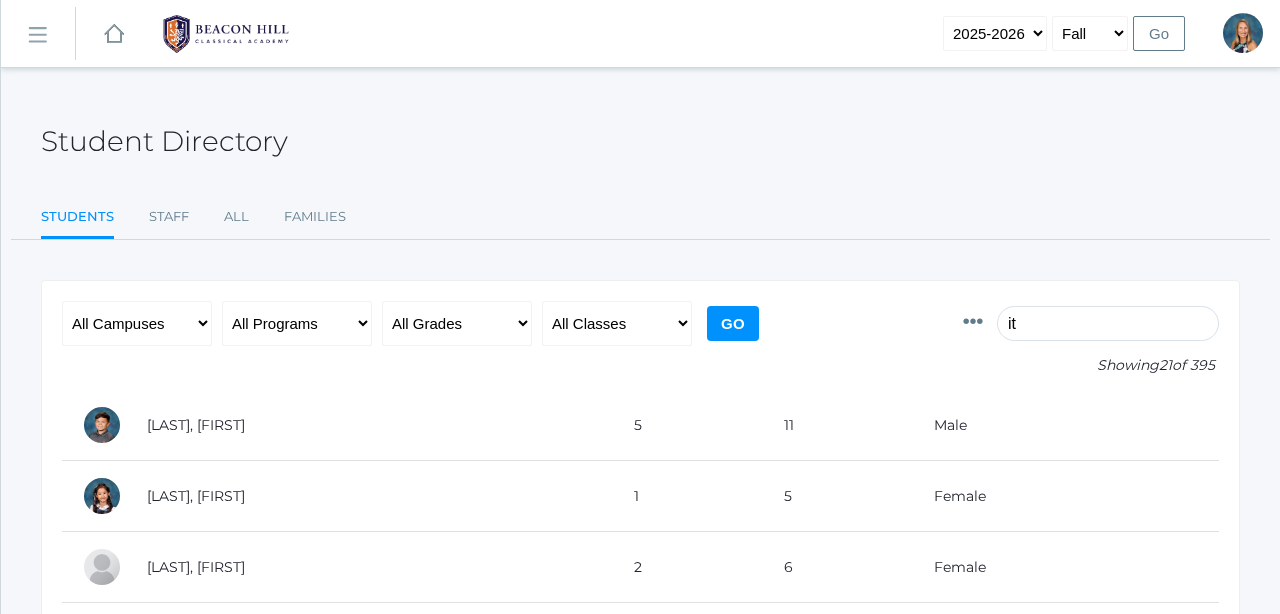 scroll, scrollTop: 0, scrollLeft: 0, axis: both 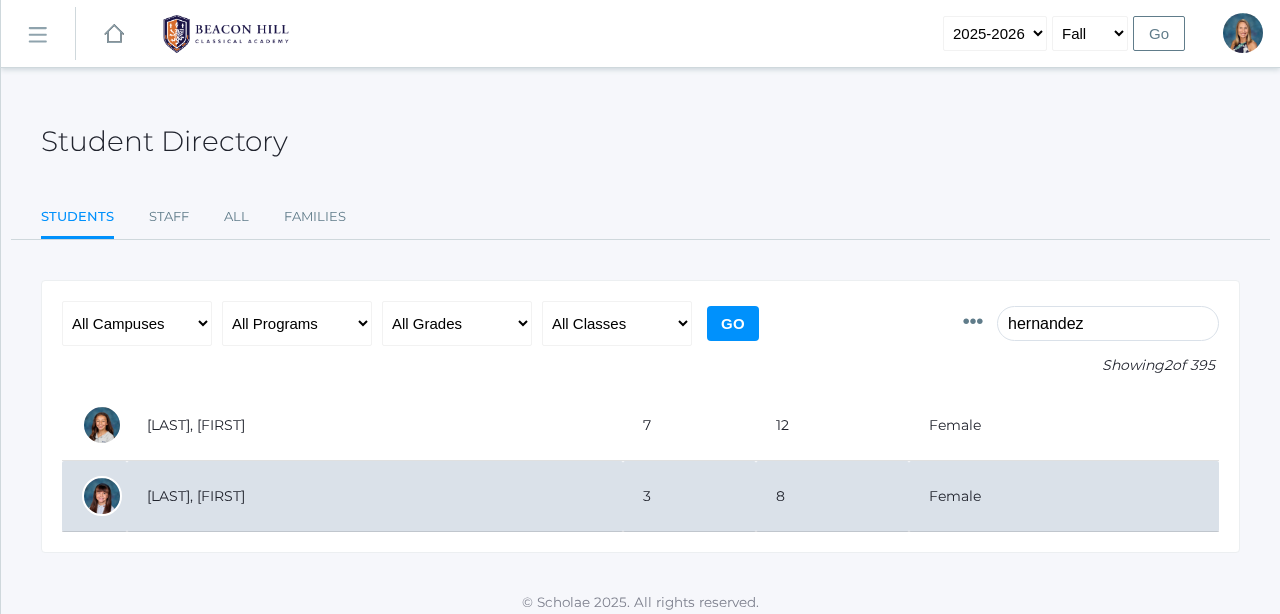 click on "Hernandez, Atziri" at bounding box center (375, 496) 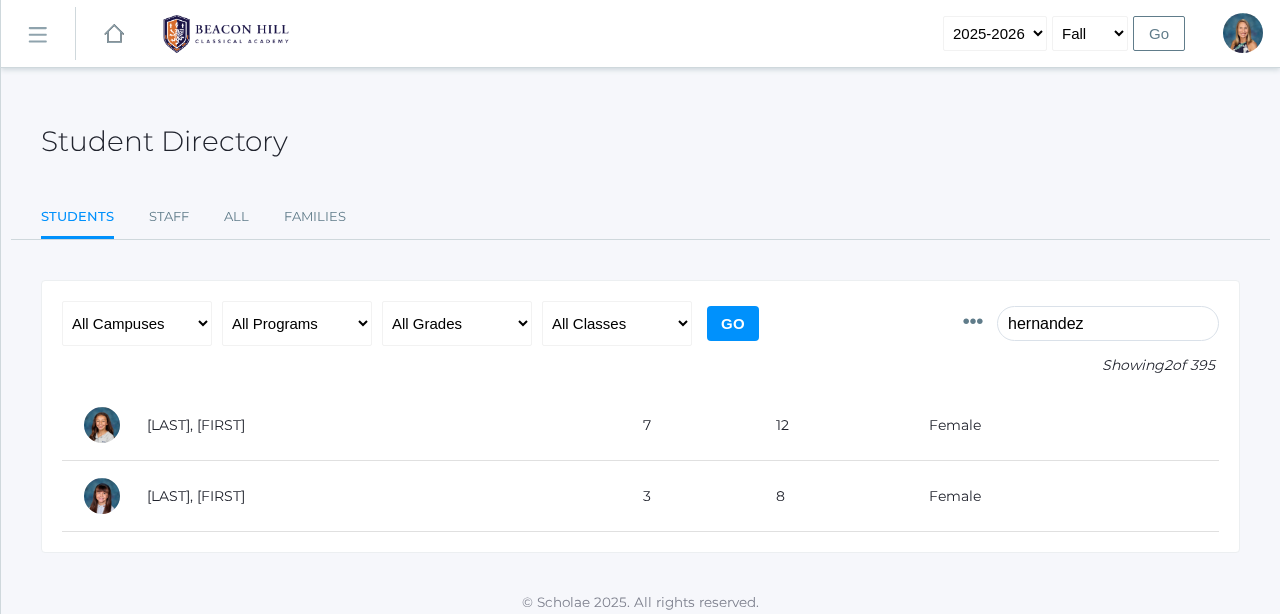 click on "hernandez" at bounding box center [1108, 323] 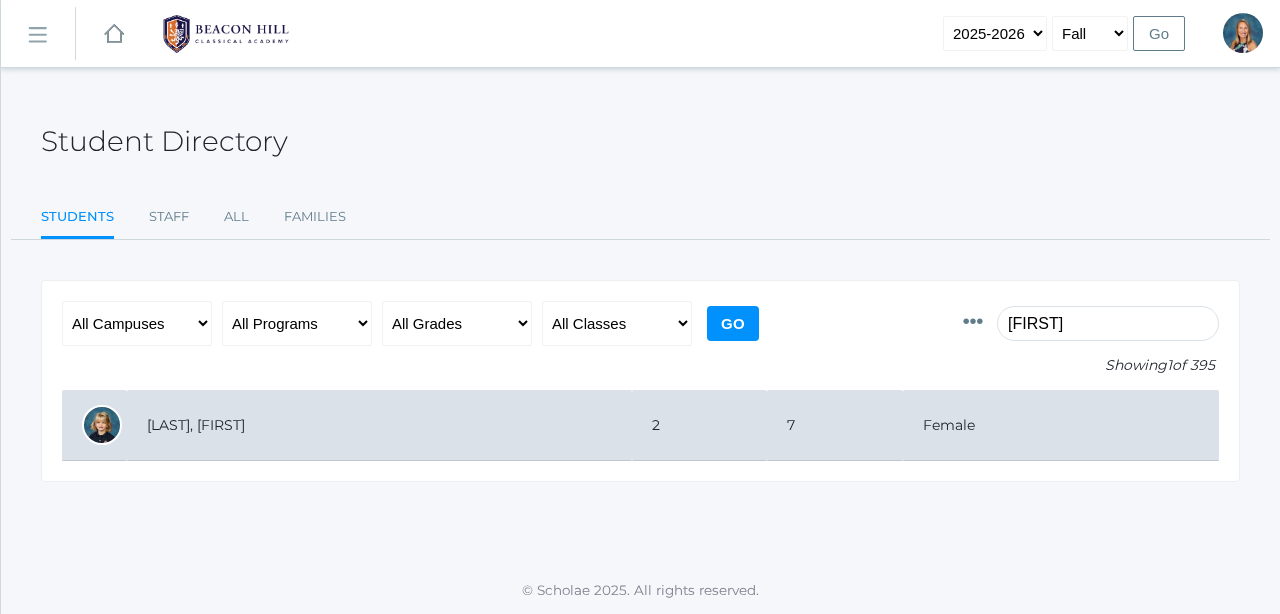 click on "[LAST], [FIRST]" at bounding box center [379, 425] 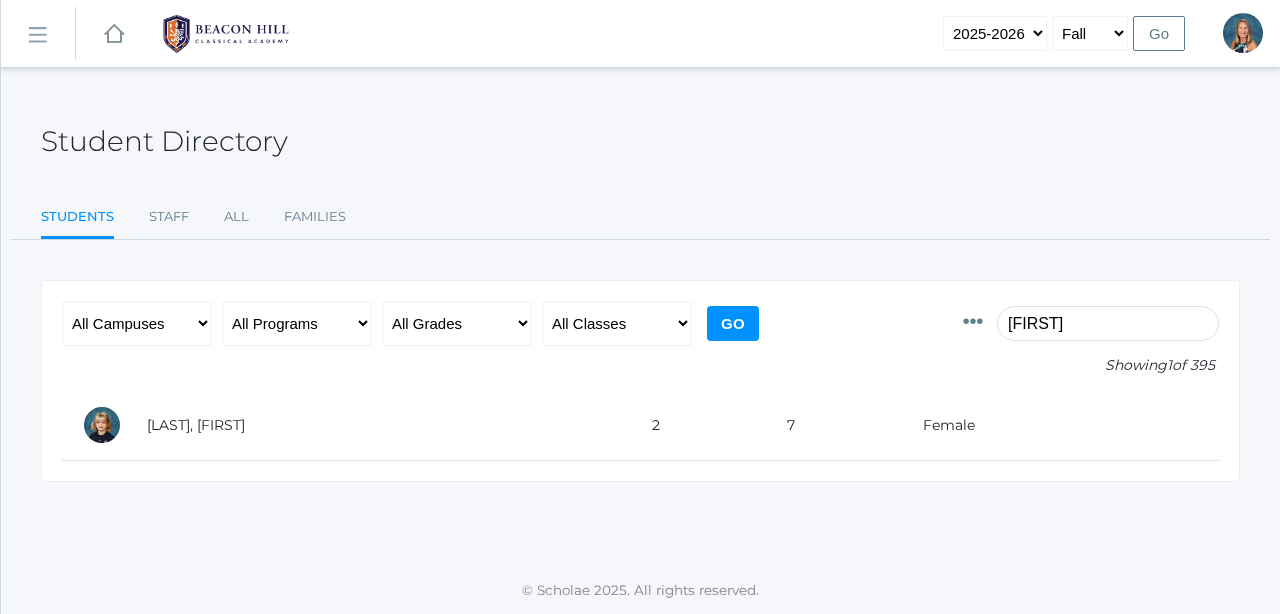 click on "kellie" at bounding box center (1108, 323) 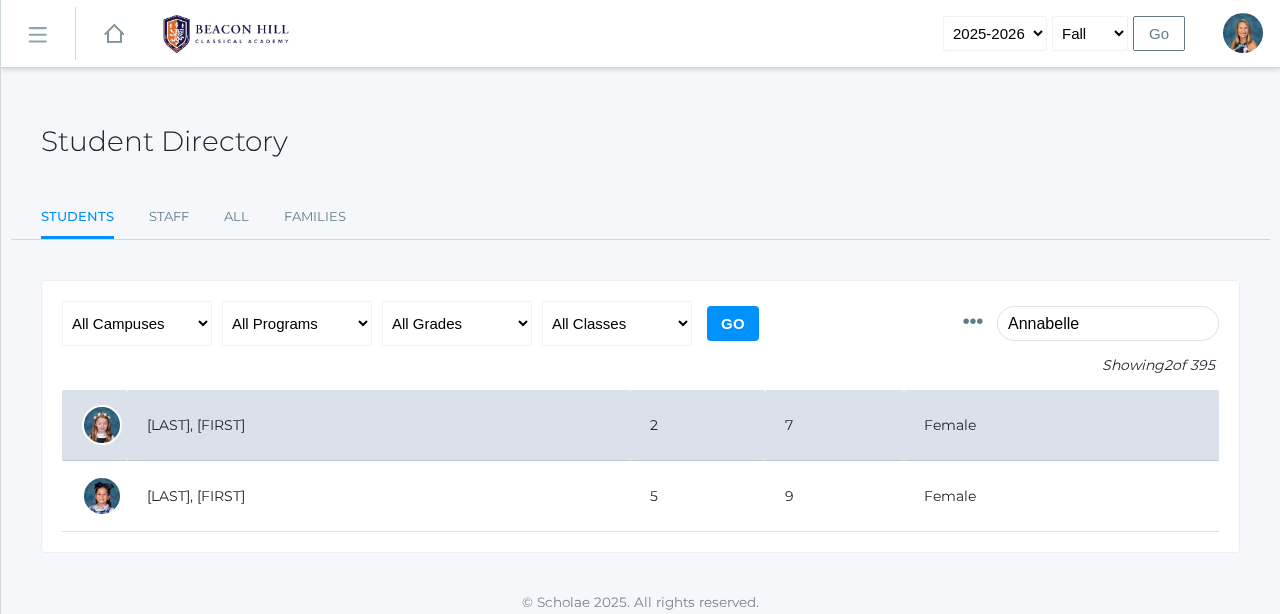 drag, startPoint x: 1032, startPoint y: 320, endPoint x: 216, endPoint y: 426, distance: 822.856 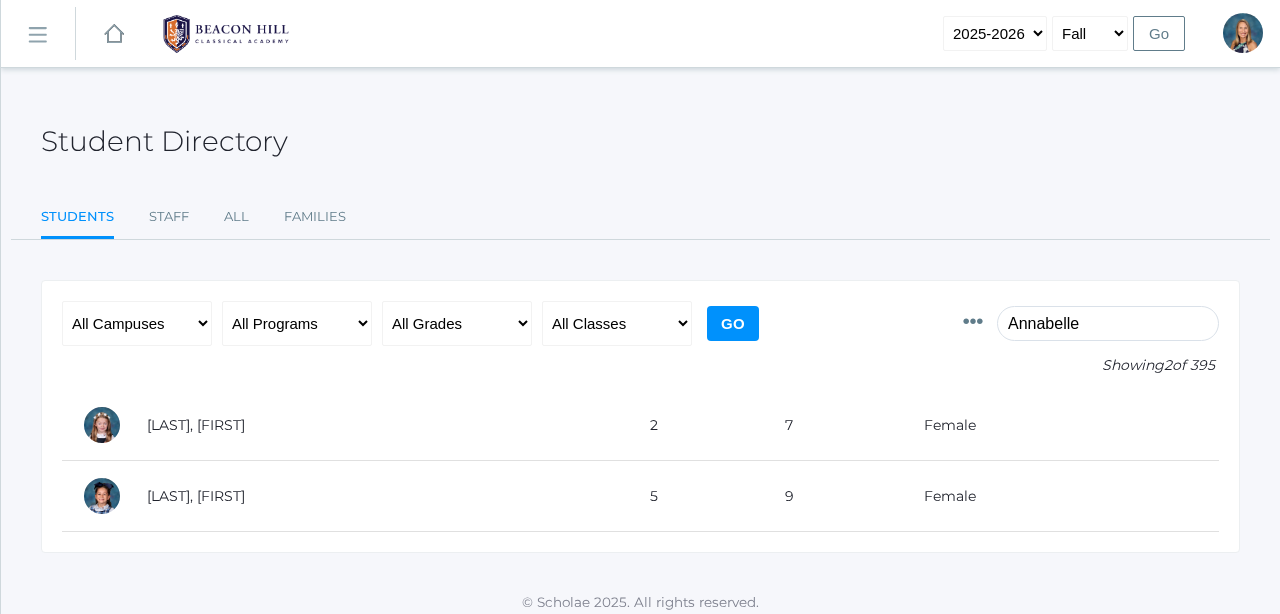 click on "Annabelle" at bounding box center [1108, 323] 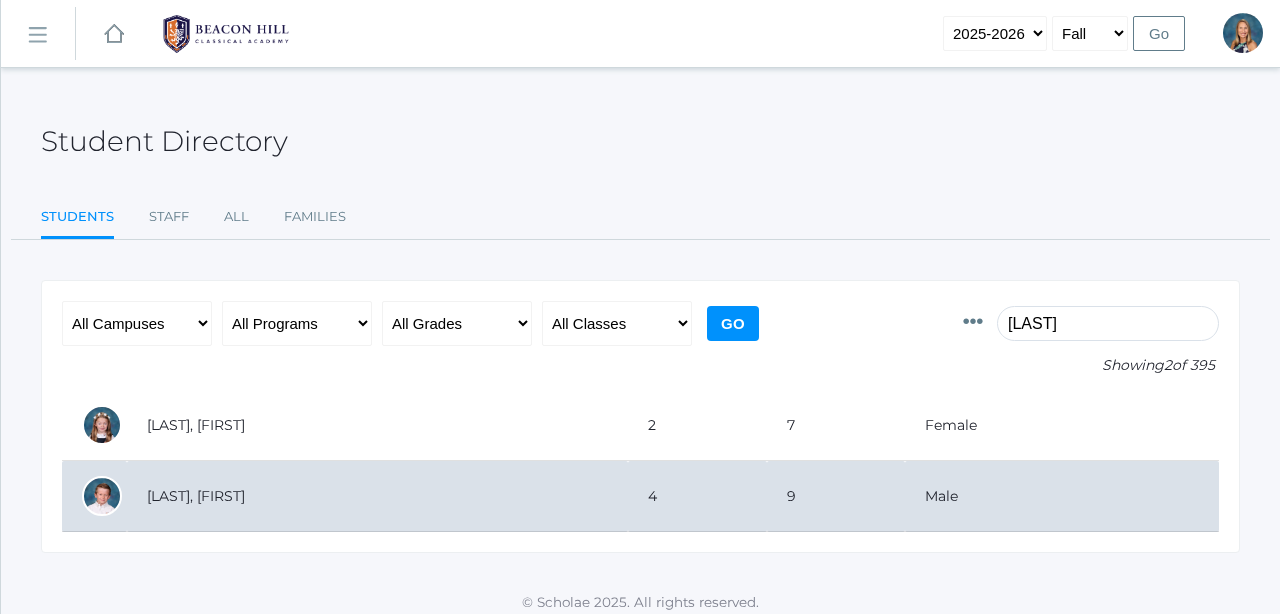 click on "Edlin, Timothy" at bounding box center [377, 496] 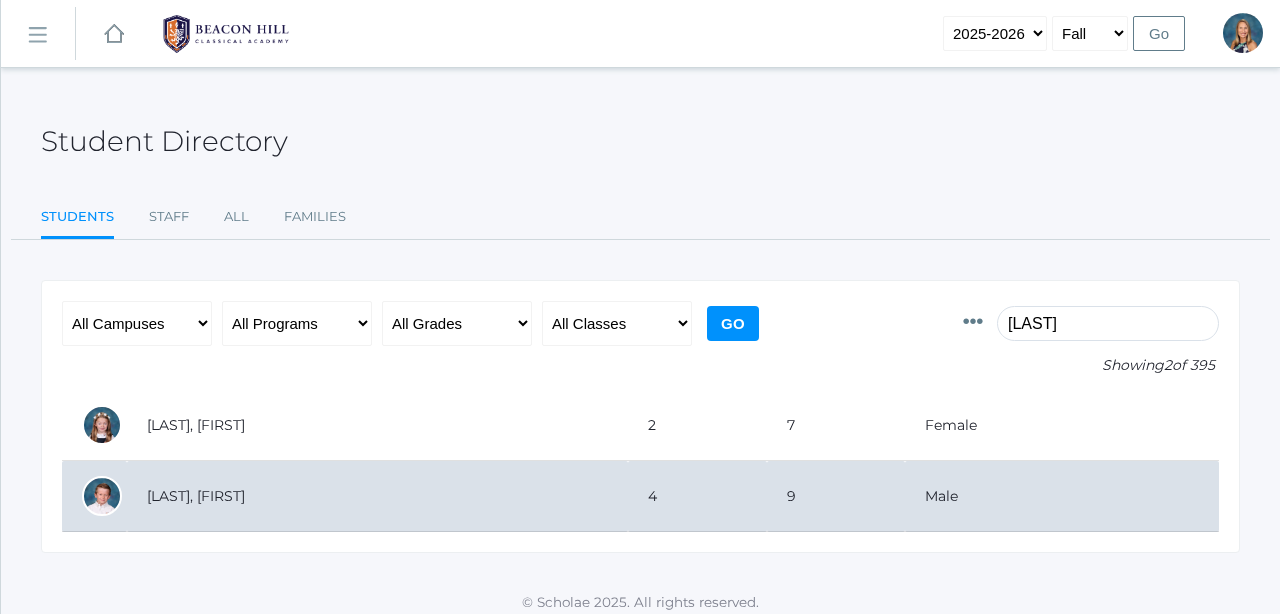 click on "Edlin, Timothy" at bounding box center [377, 496] 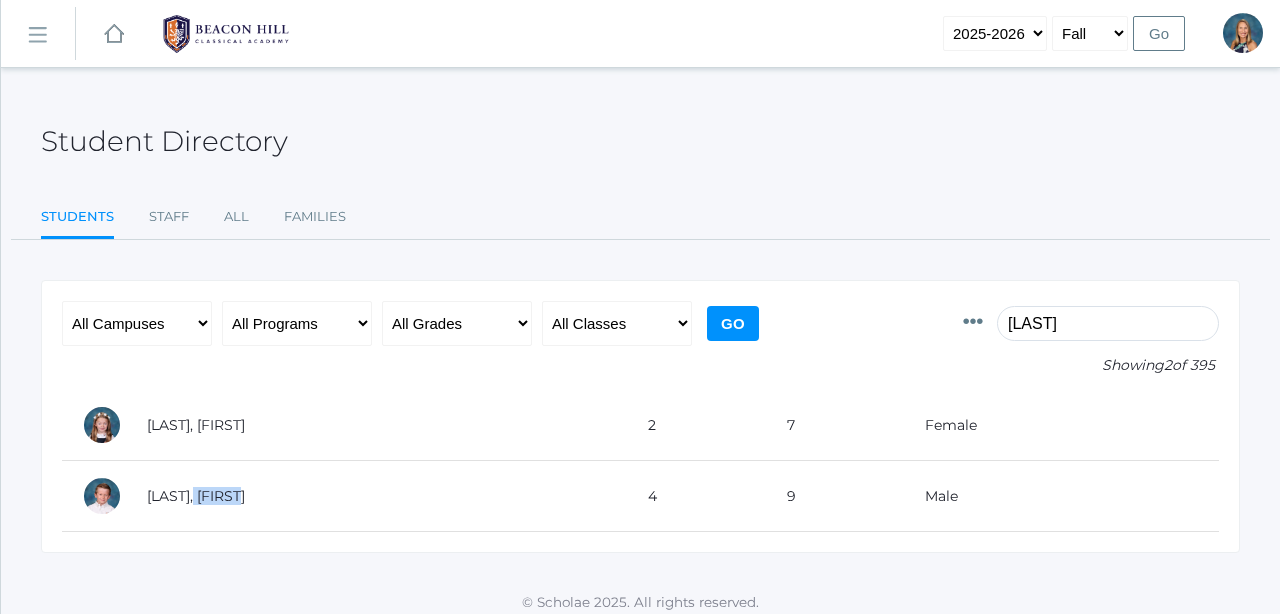 click on "edlin" at bounding box center [1108, 323] 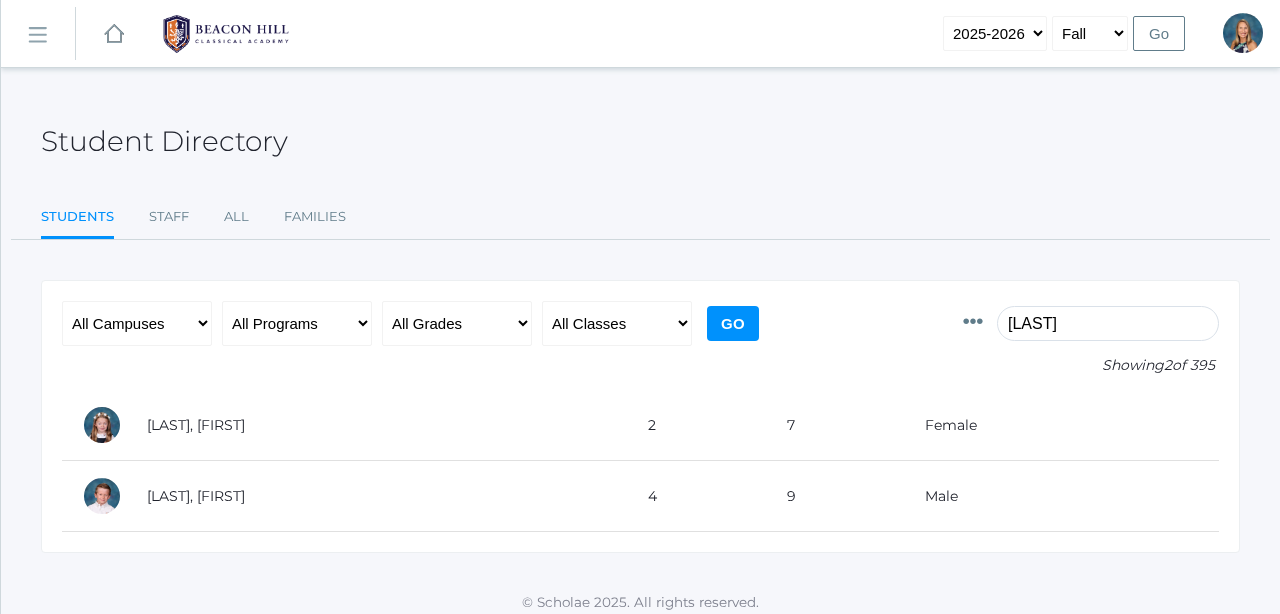click on "edlin" at bounding box center (1108, 323) 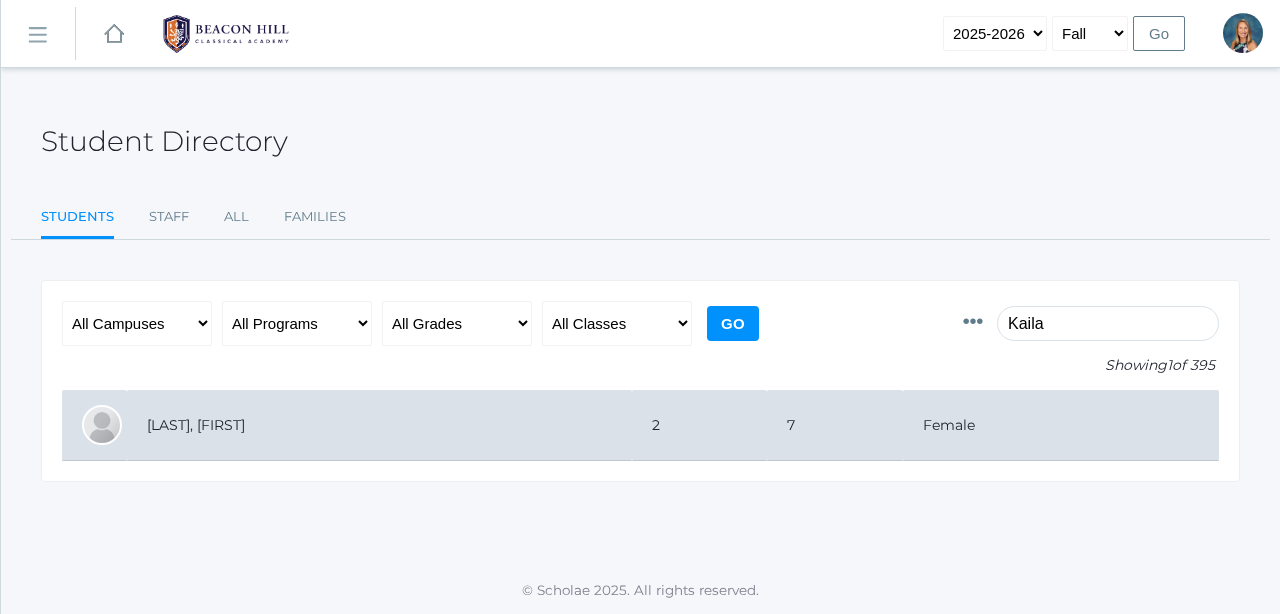 drag, startPoint x: 1022, startPoint y: 318, endPoint x: 211, endPoint y: 431, distance: 818.83453 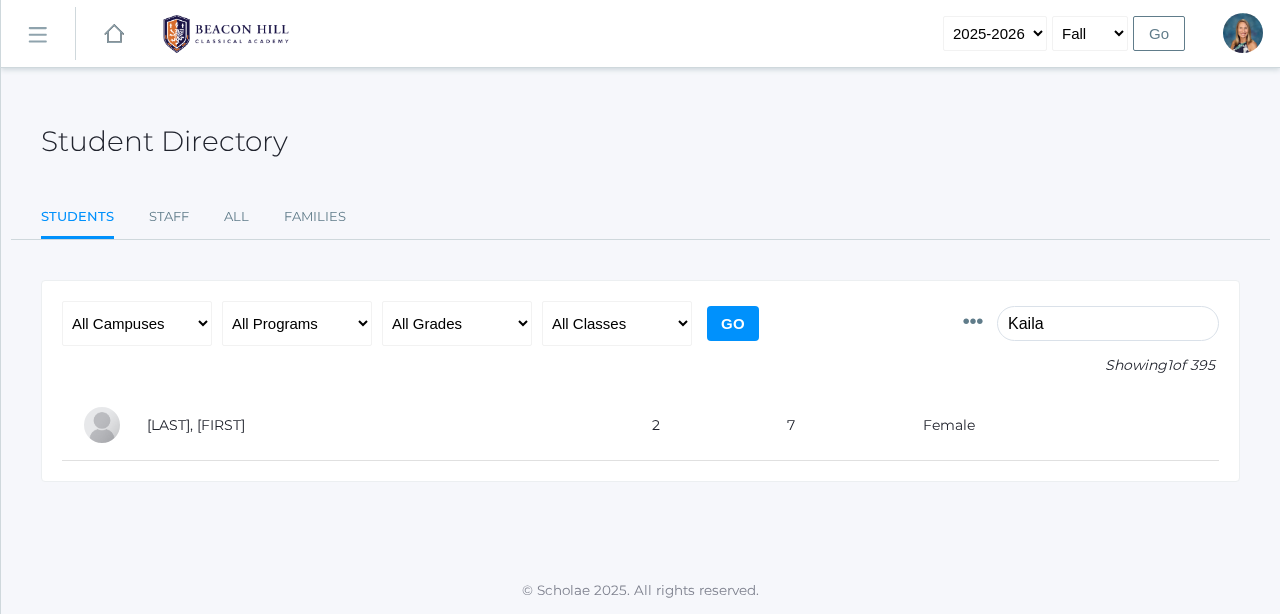 click on "Kaila" at bounding box center (1108, 323) 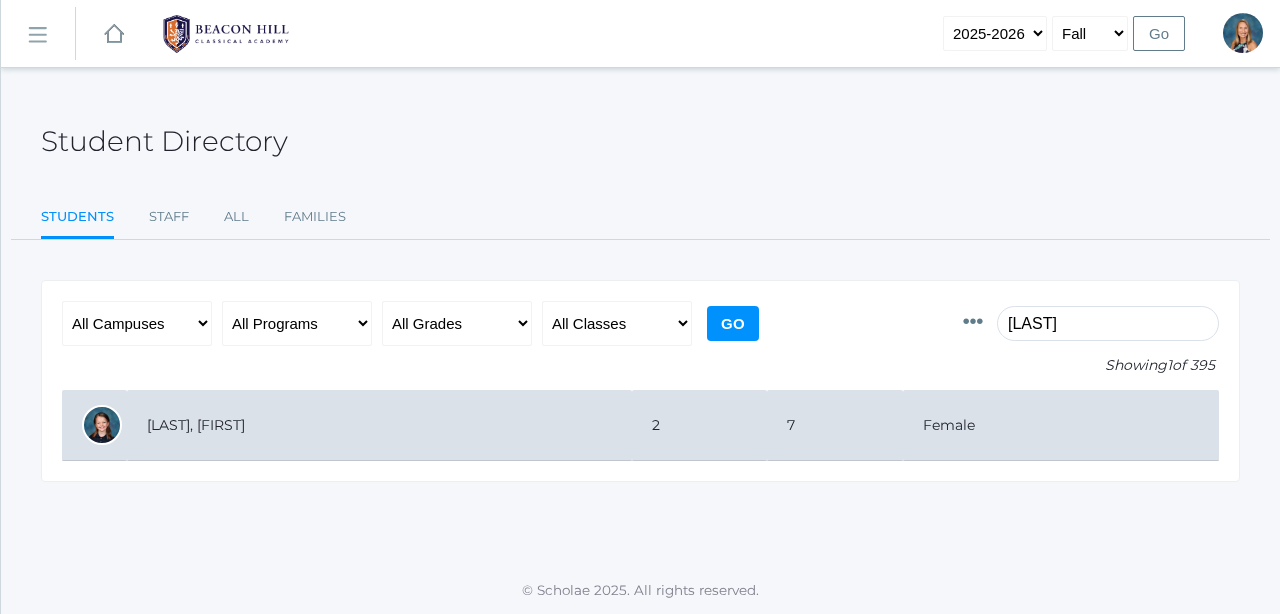 click on "[LAST], [FIRST]" at bounding box center [379, 425] 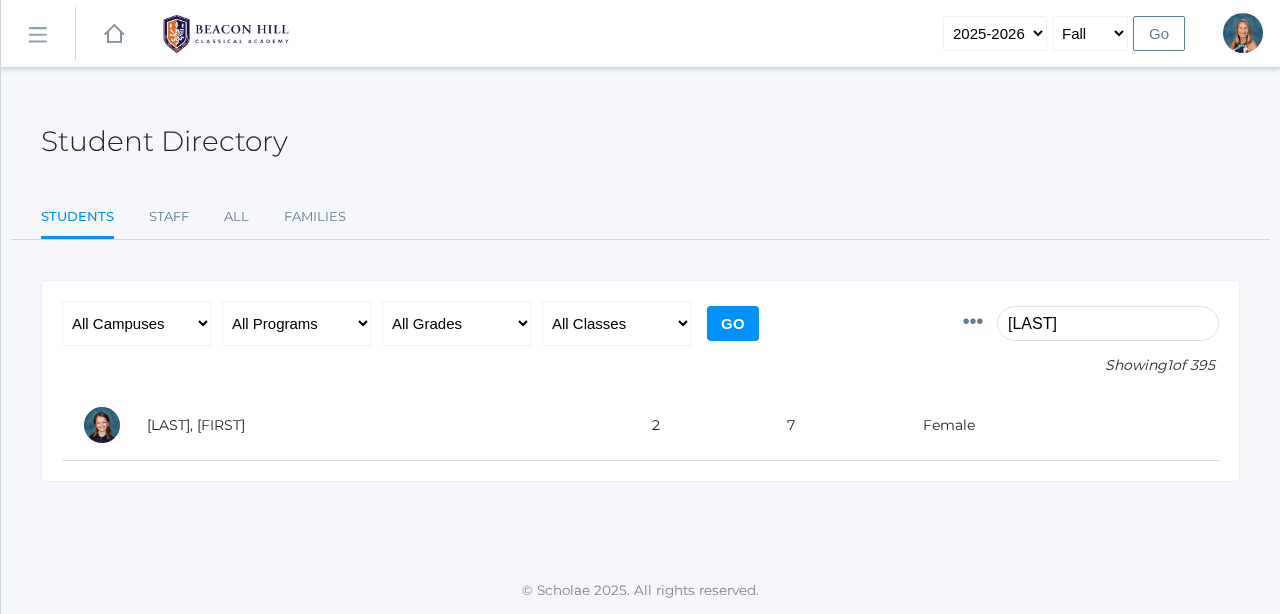 click on "verity" at bounding box center [1108, 323] 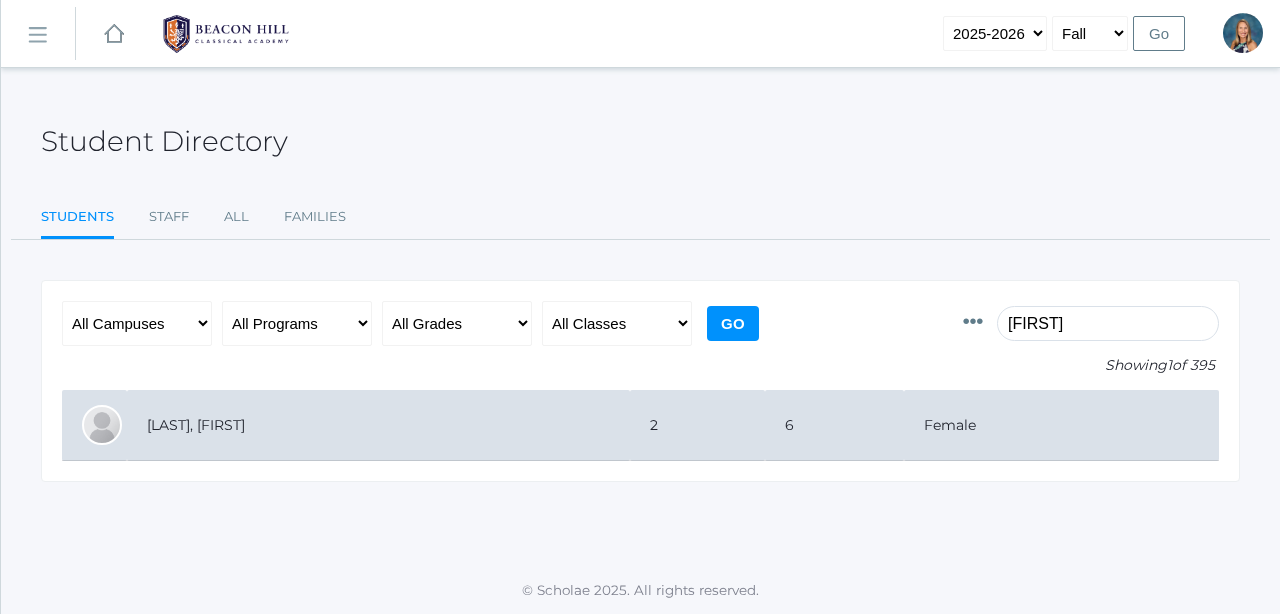 click on "[LAST], [FIRST]" at bounding box center (378, 425) 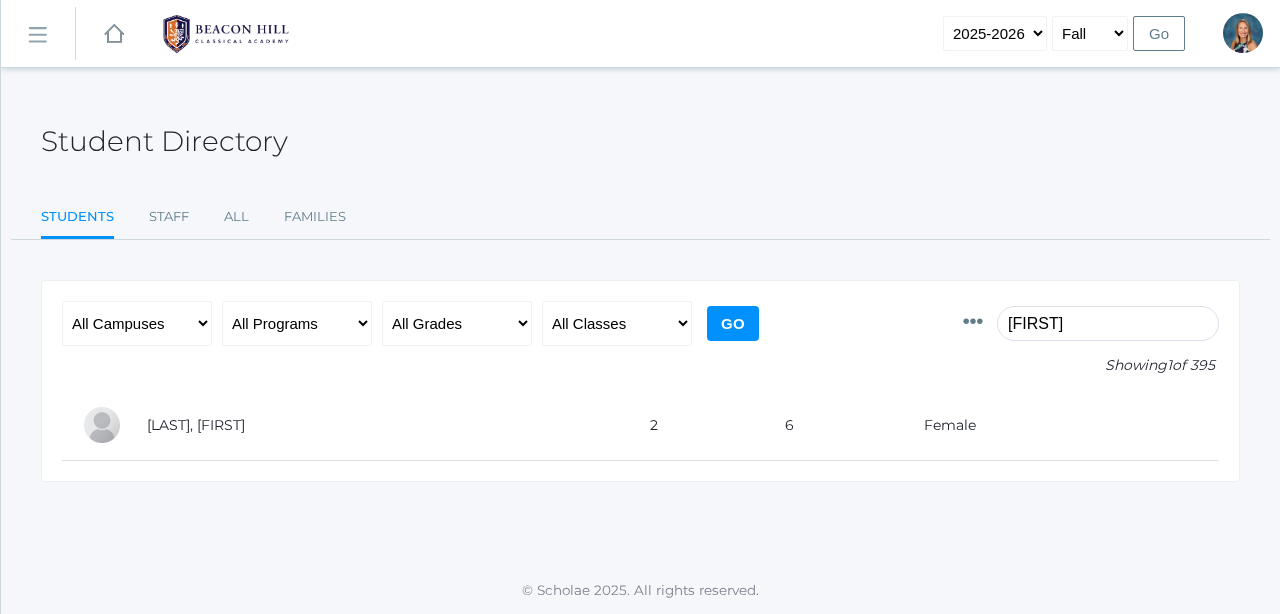 click on "faith" at bounding box center (1108, 323) 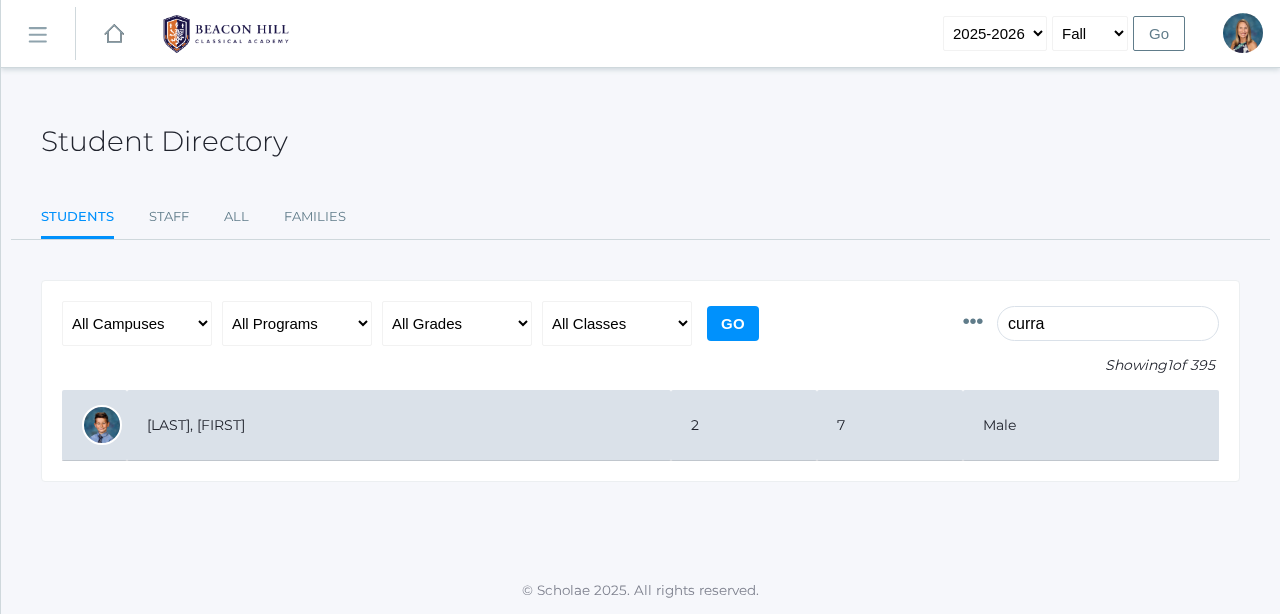 click on "[LAST], [FIRST]" at bounding box center [399, 425] 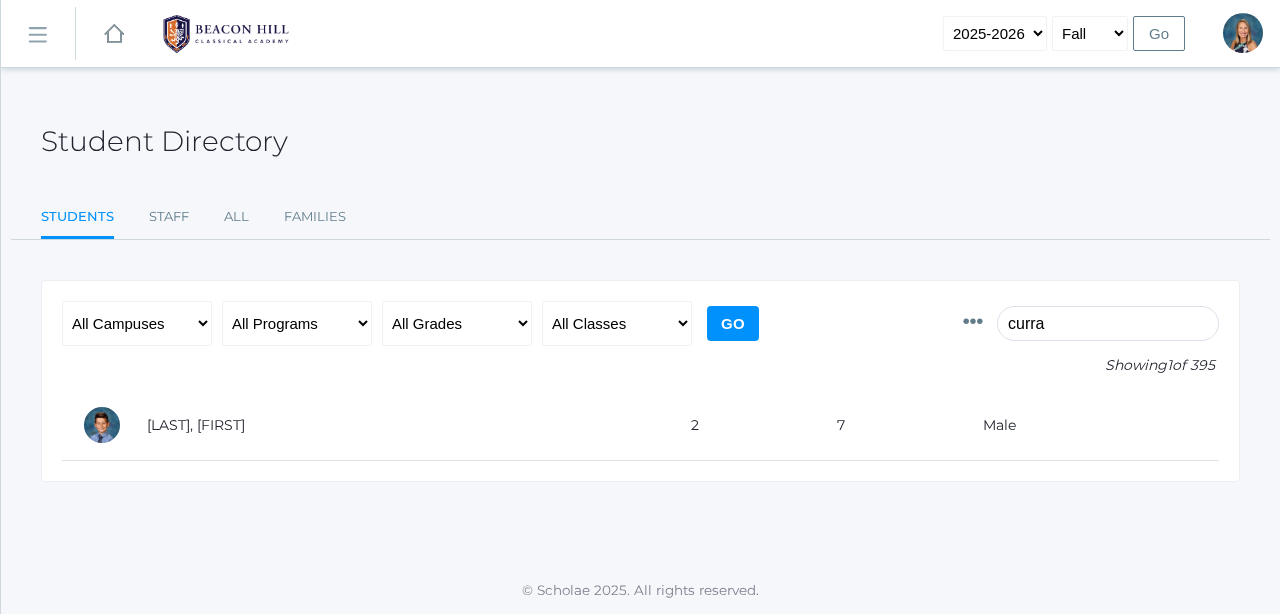 click on "curra" at bounding box center (1108, 323) 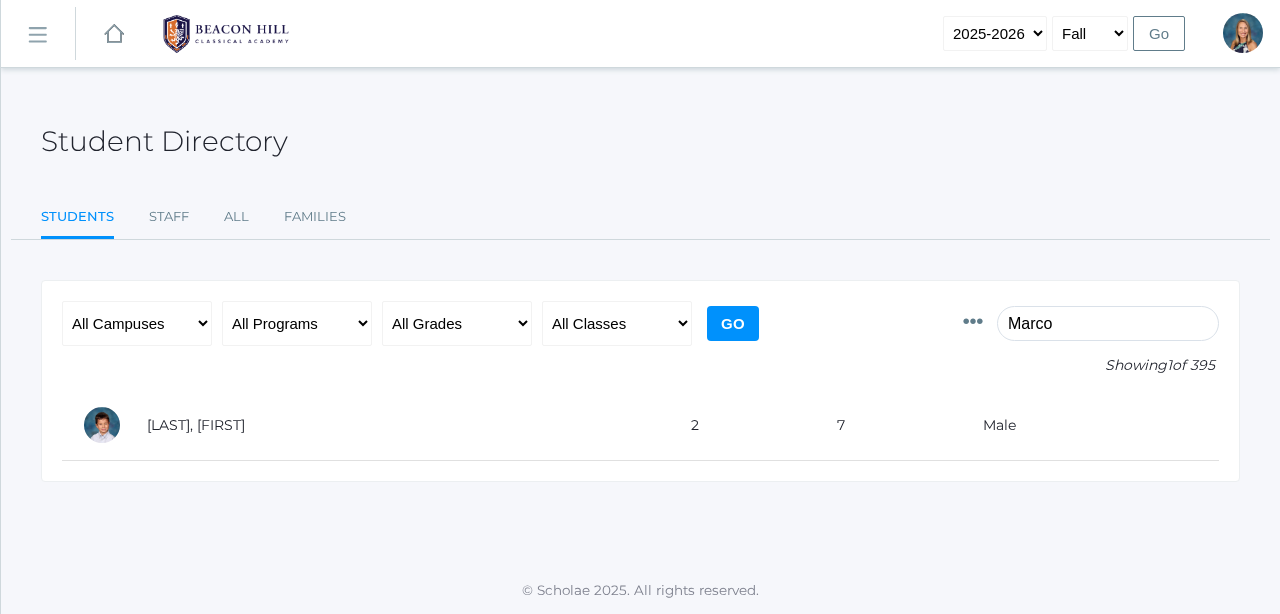 type on "Marco" 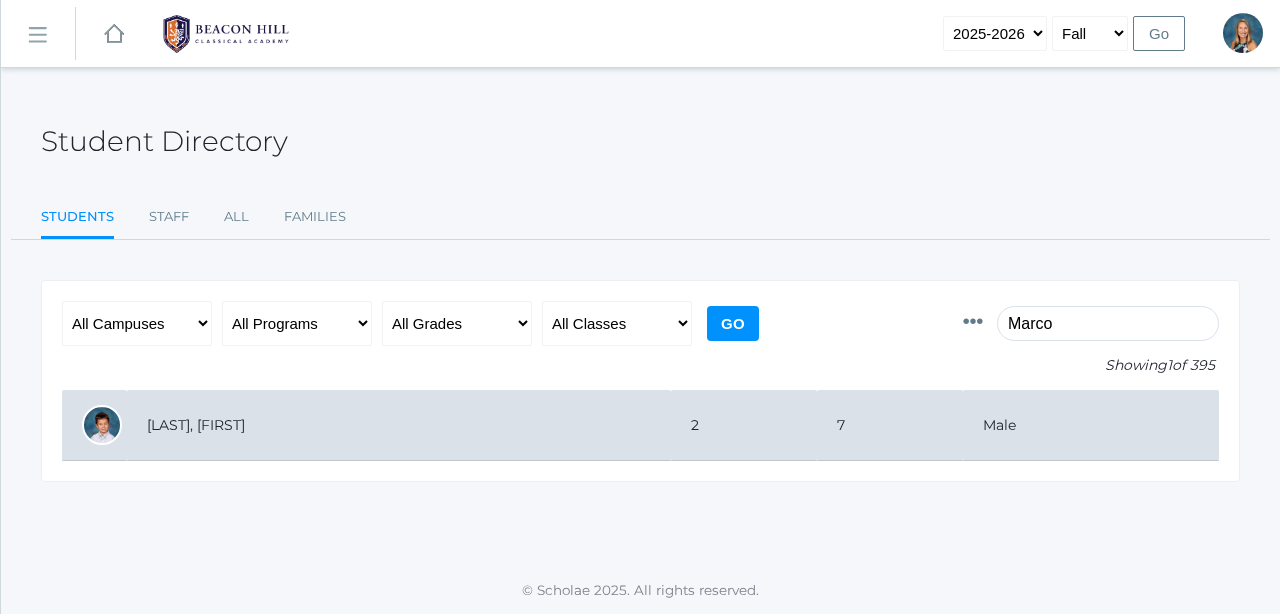 drag, startPoint x: 1029, startPoint y: 327, endPoint x: 186, endPoint y: 423, distance: 848.4486 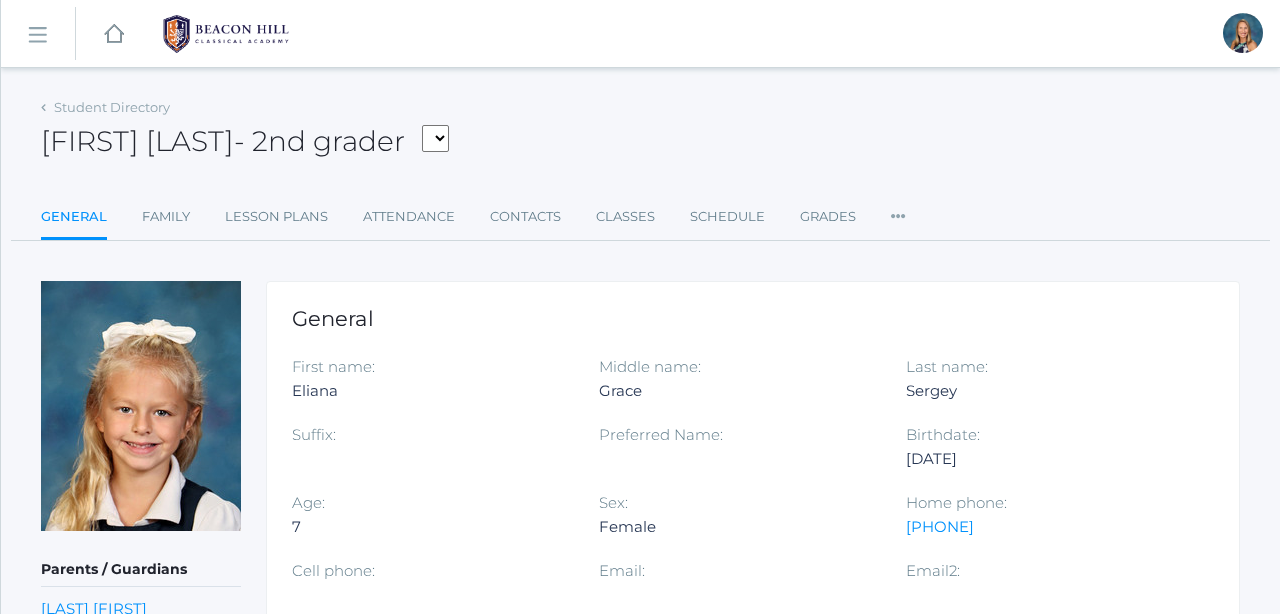 scroll, scrollTop: 0, scrollLeft: 0, axis: both 